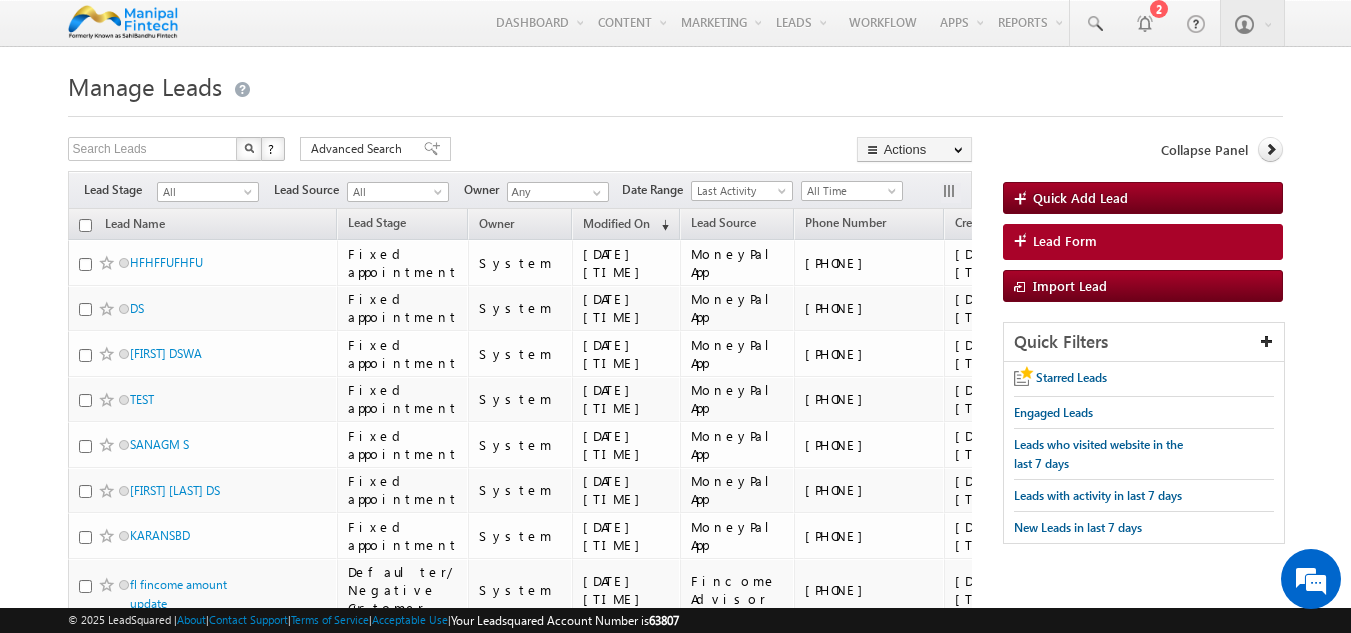 scroll, scrollTop: 0, scrollLeft: 0, axis: both 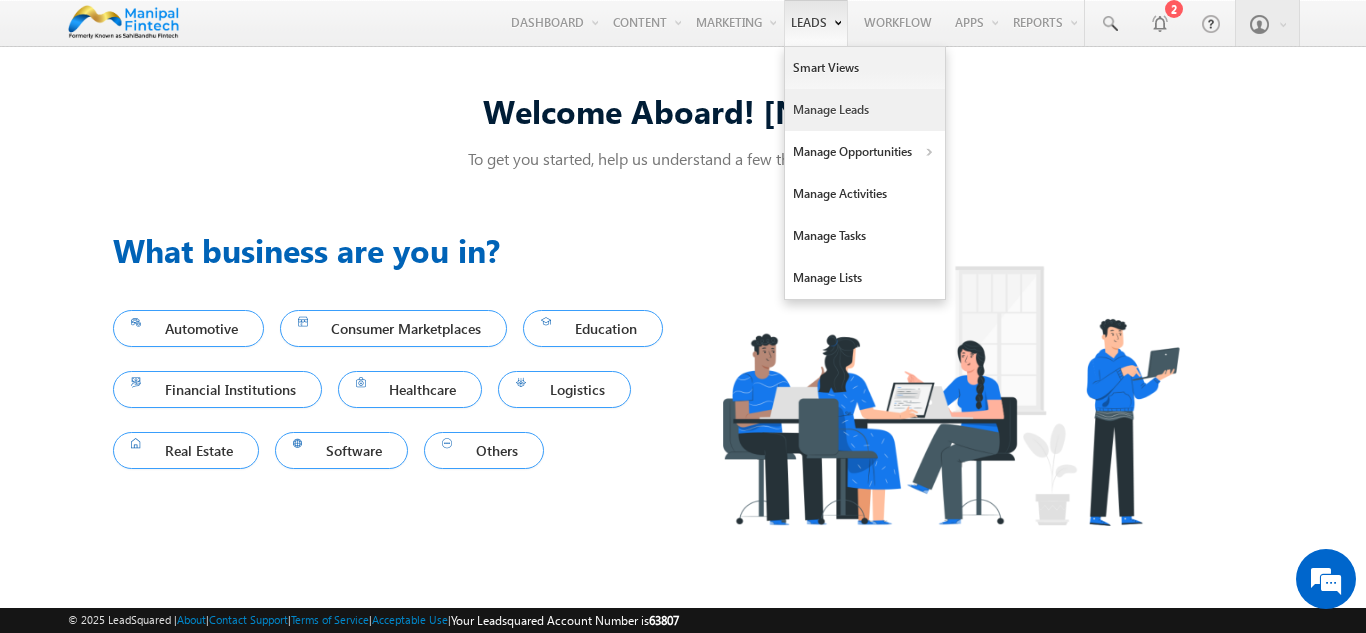 click on "Manage Leads" at bounding box center (865, 110) 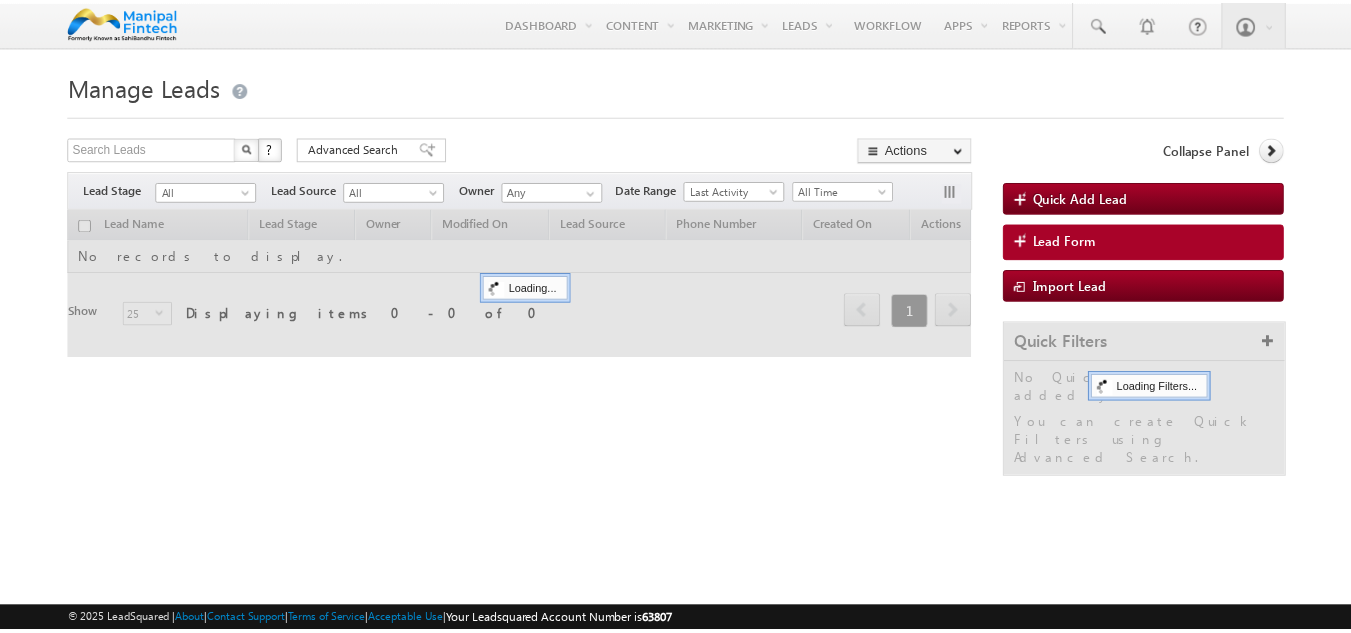 scroll, scrollTop: 0, scrollLeft: 0, axis: both 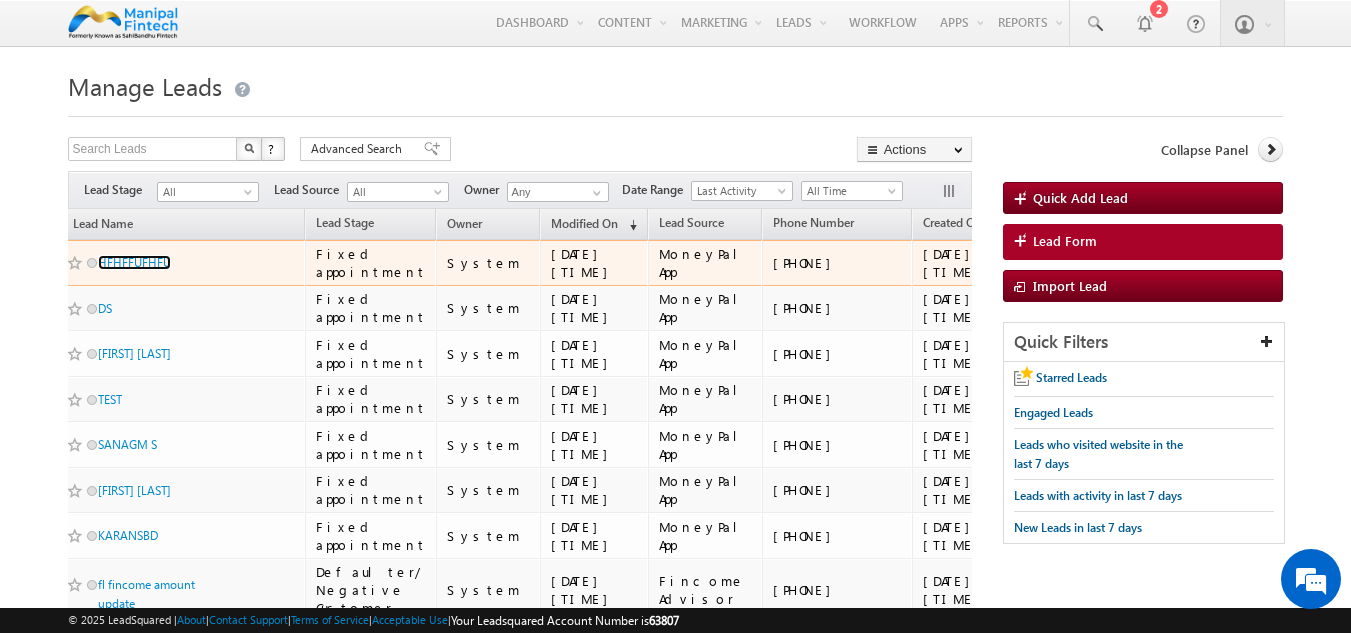 click on "HFHFFUFHFU" at bounding box center [134, 262] 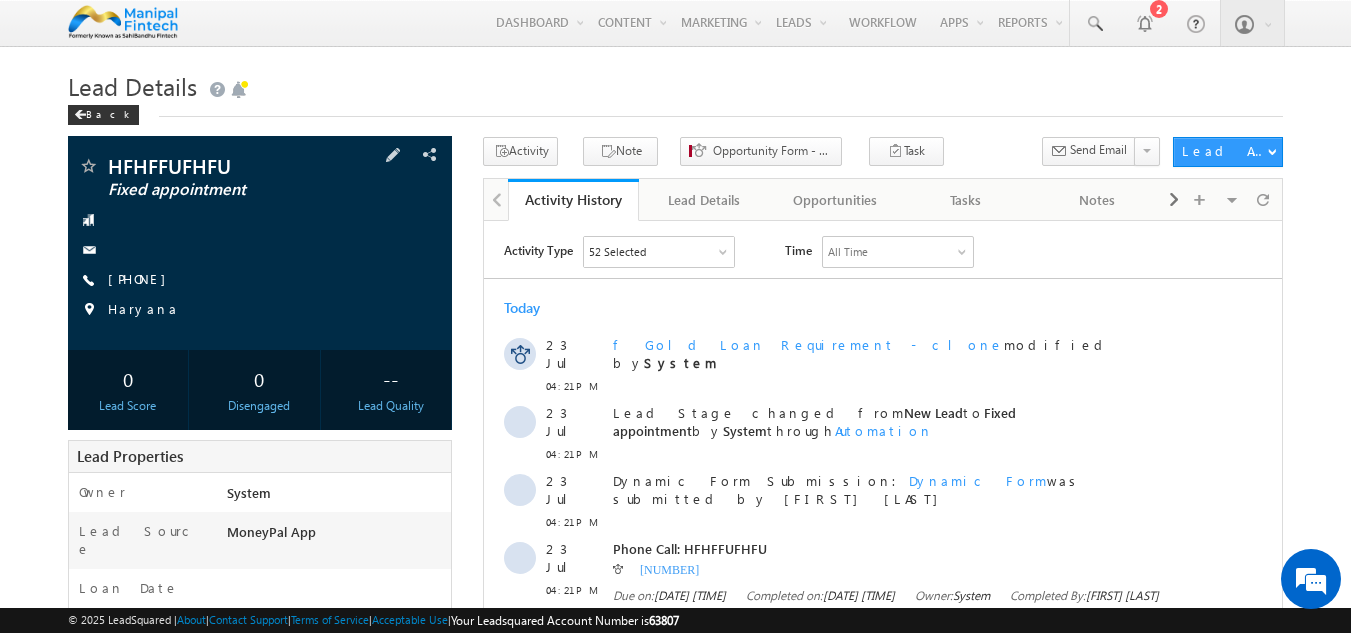 scroll, scrollTop: 0, scrollLeft: 0, axis: both 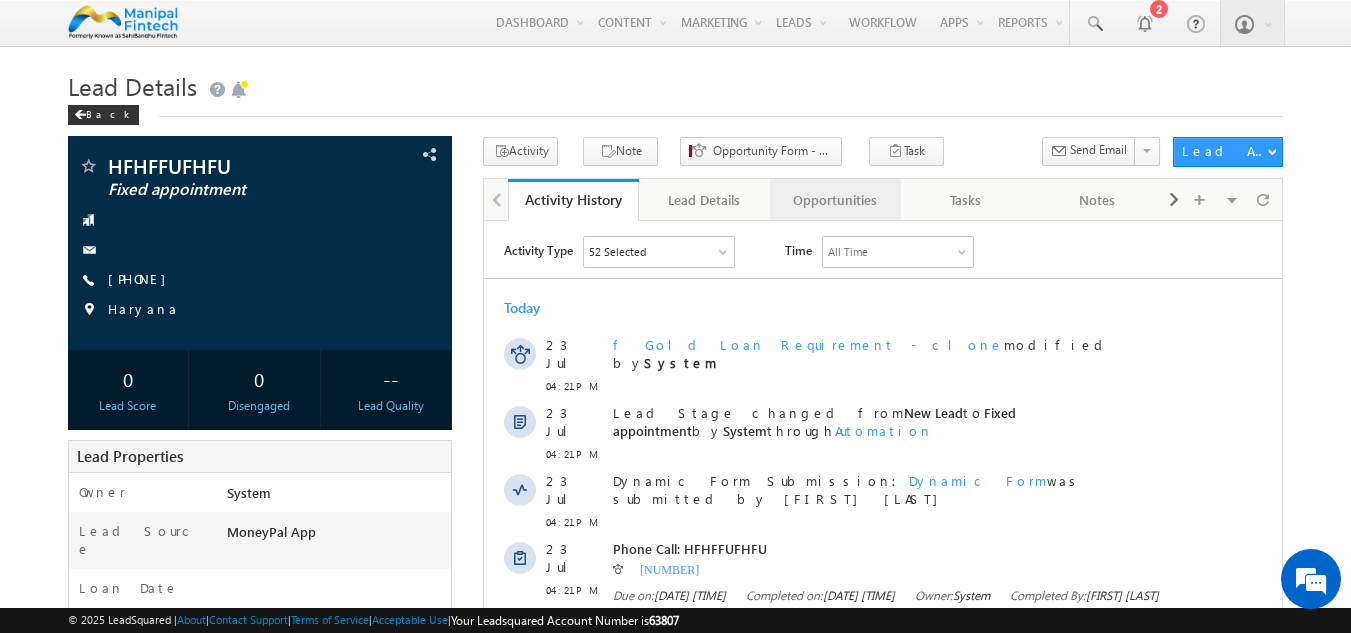 click on "Opportunities" at bounding box center [834, 200] 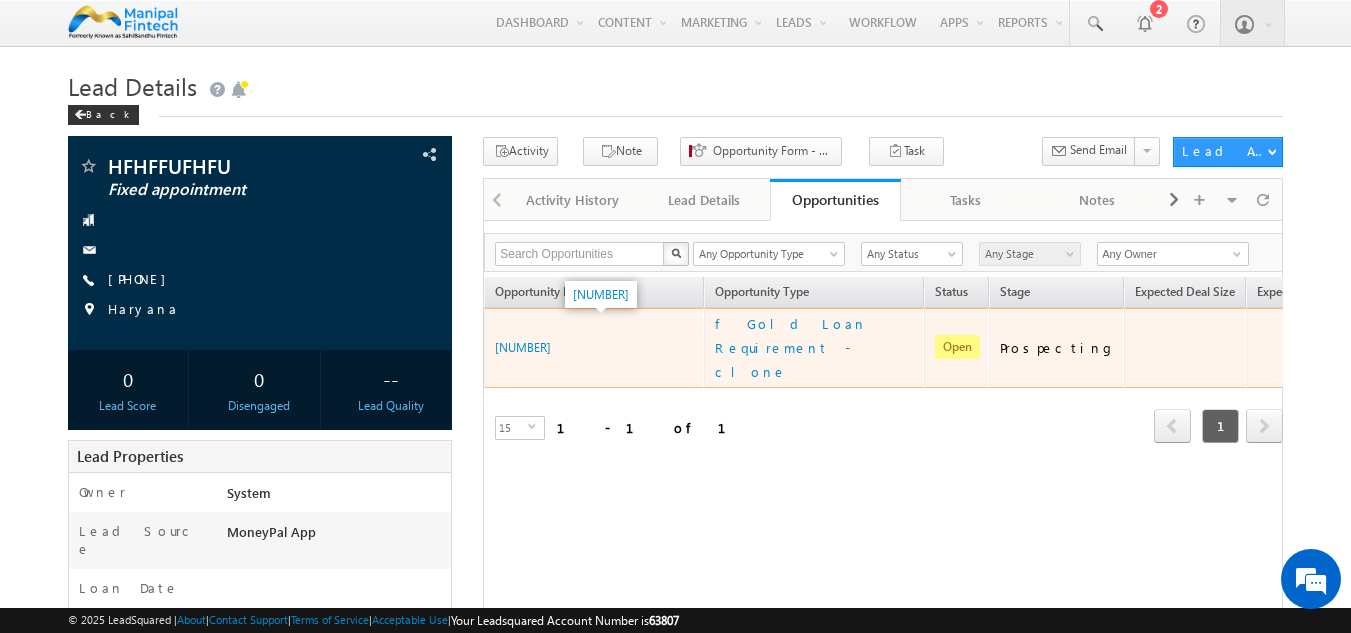 click on "[NUMBER]" at bounding box center [595, 347] 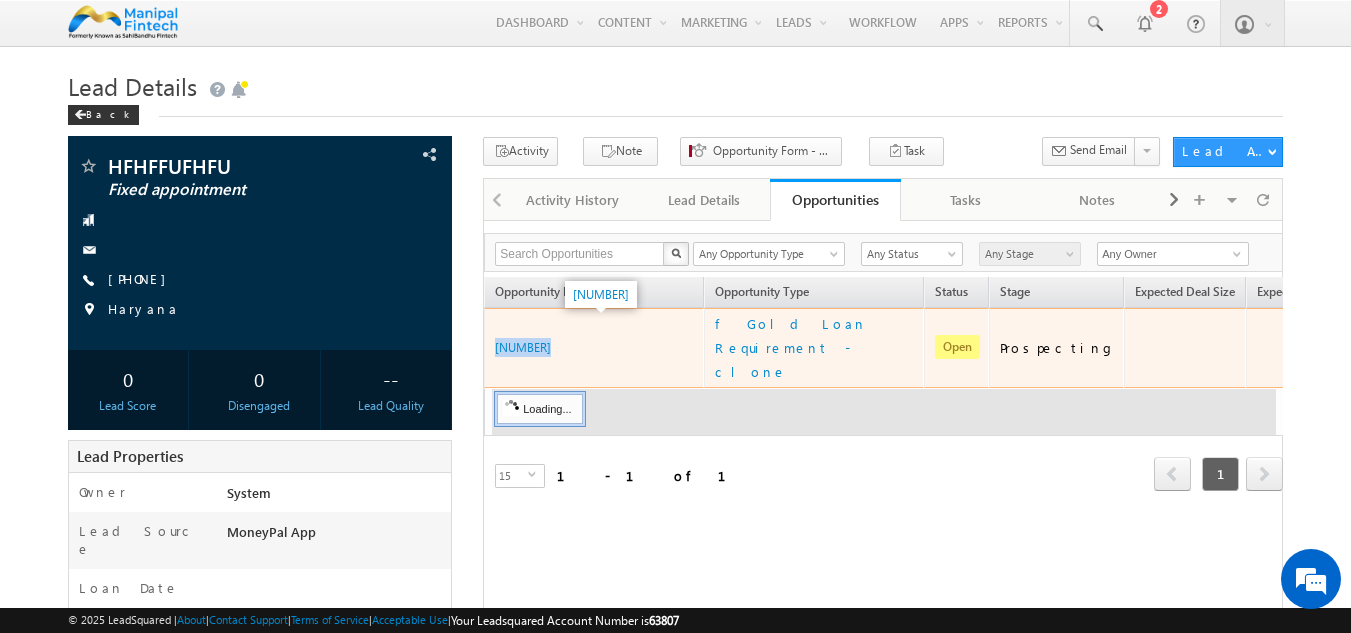 click on "[NUMBER]" at bounding box center [595, 347] 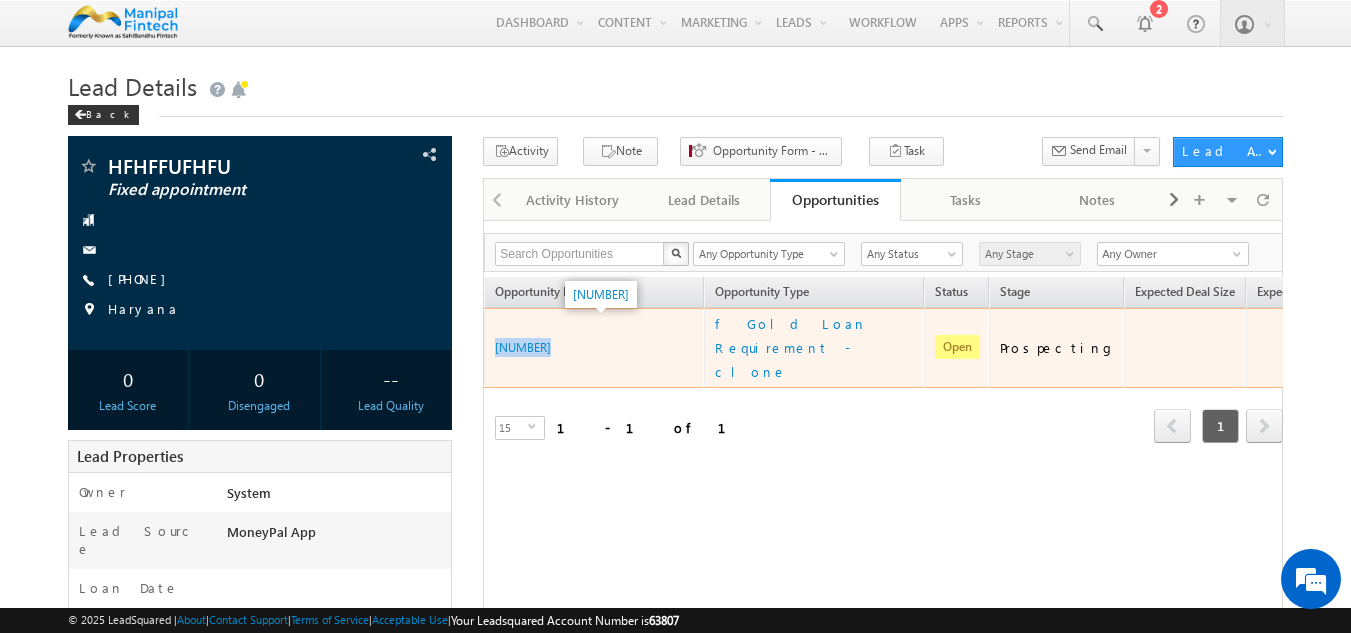 copy on "[NUMBER]" 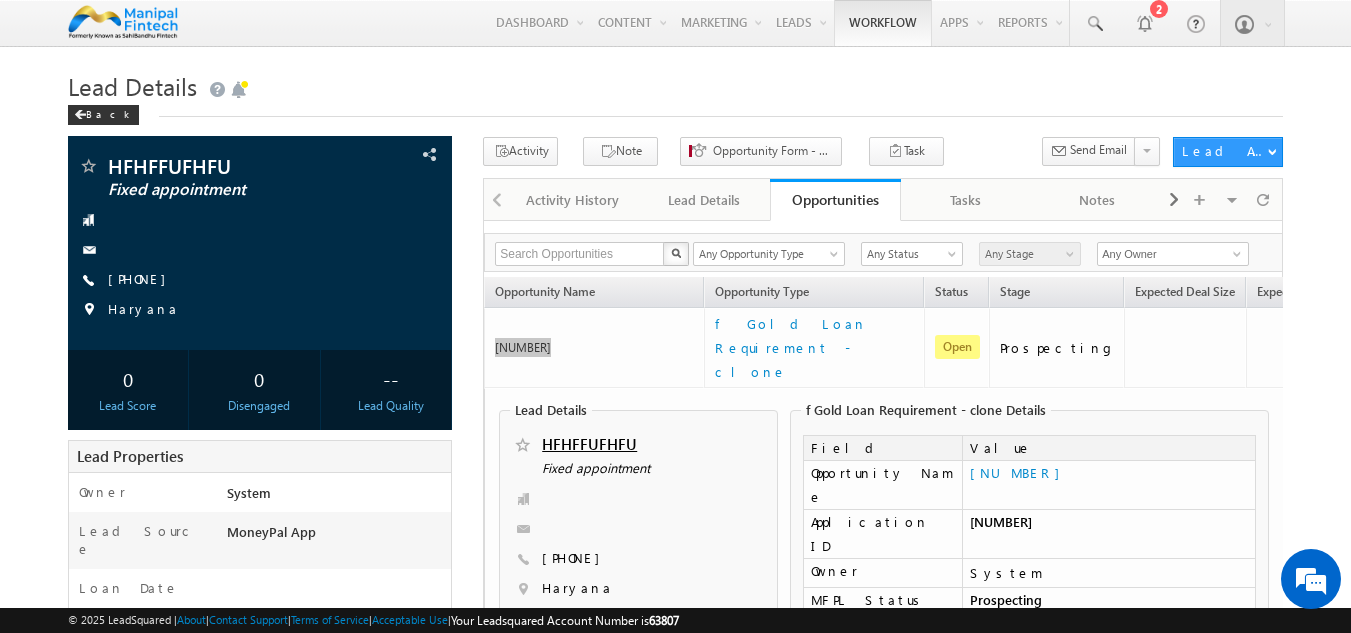 scroll, scrollTop: 0, scrollLeft: 0, axis: both 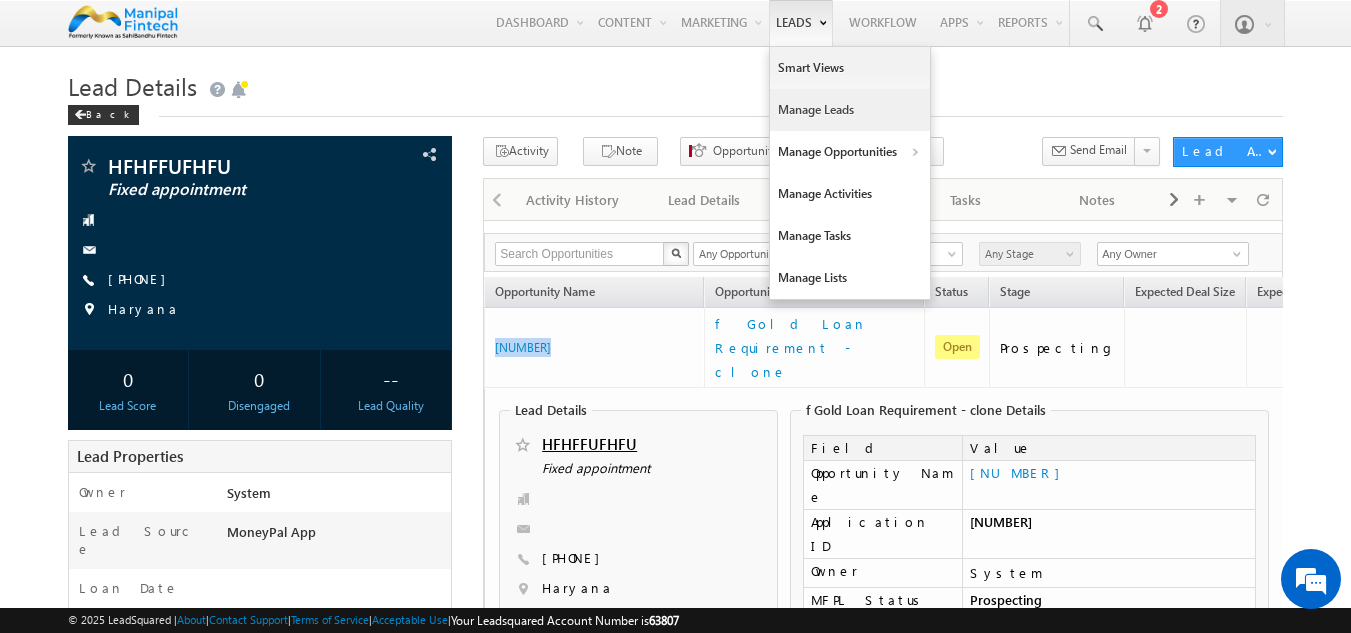 click on "Manage Leads" at bounding box center [850, 110] 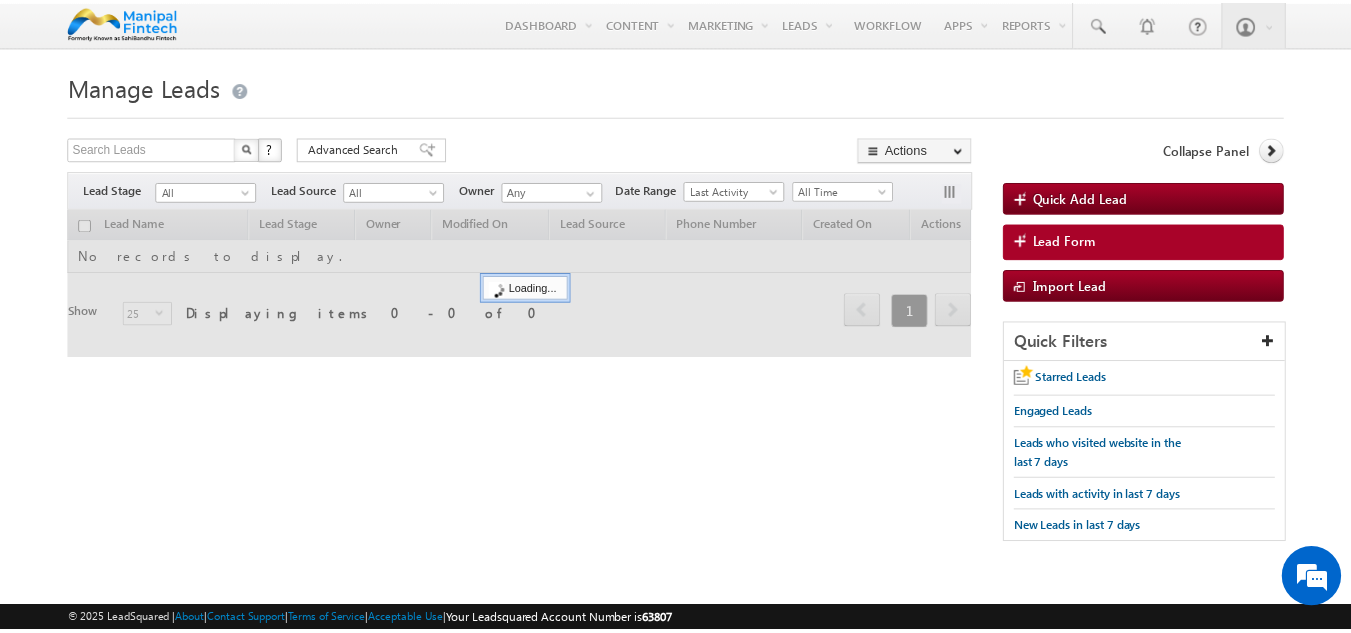 scroll, scrollTop: 0, scrollLeft: 0, axis: both 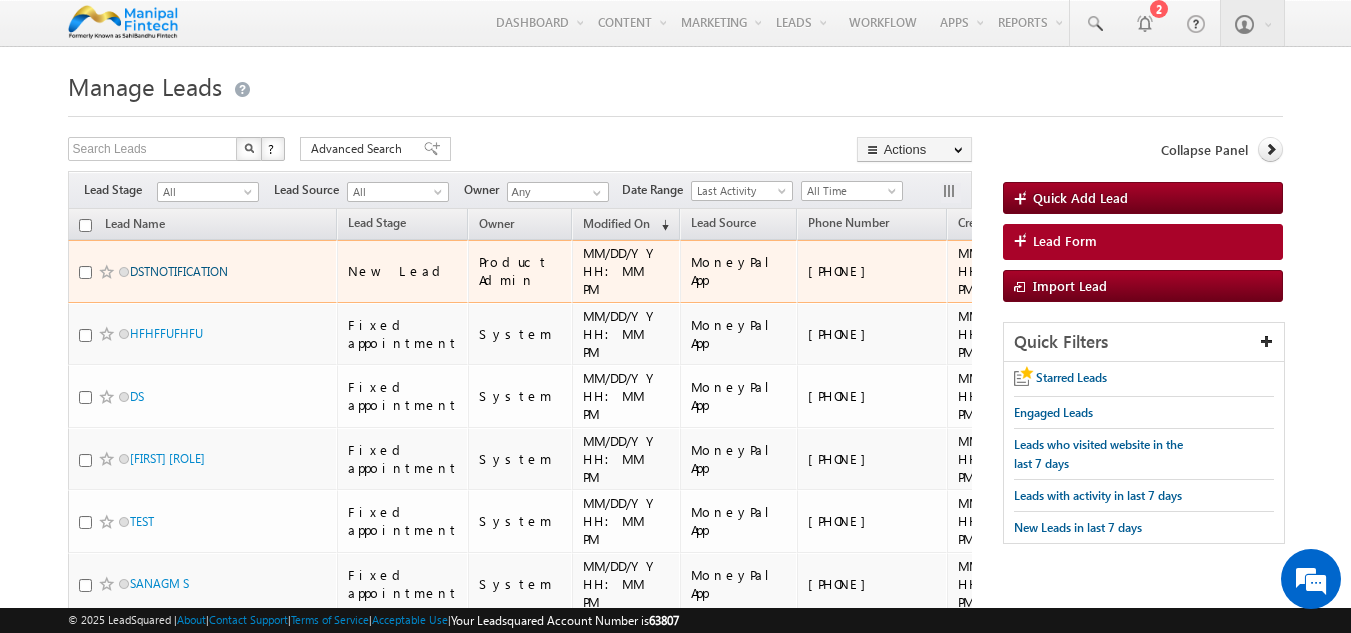 click on "DSTNOTIFICATION" at bounding box center [179, 271] 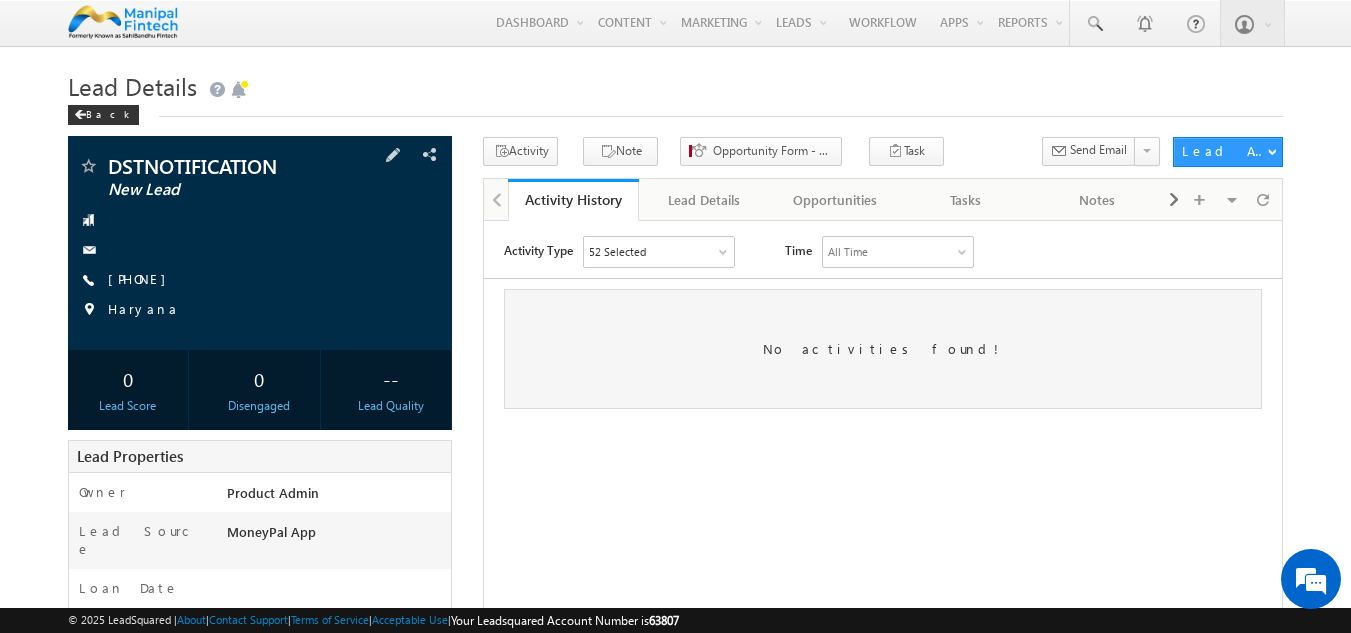 scroll, scrollTop: 0, scrollLeft: 0, axis: both 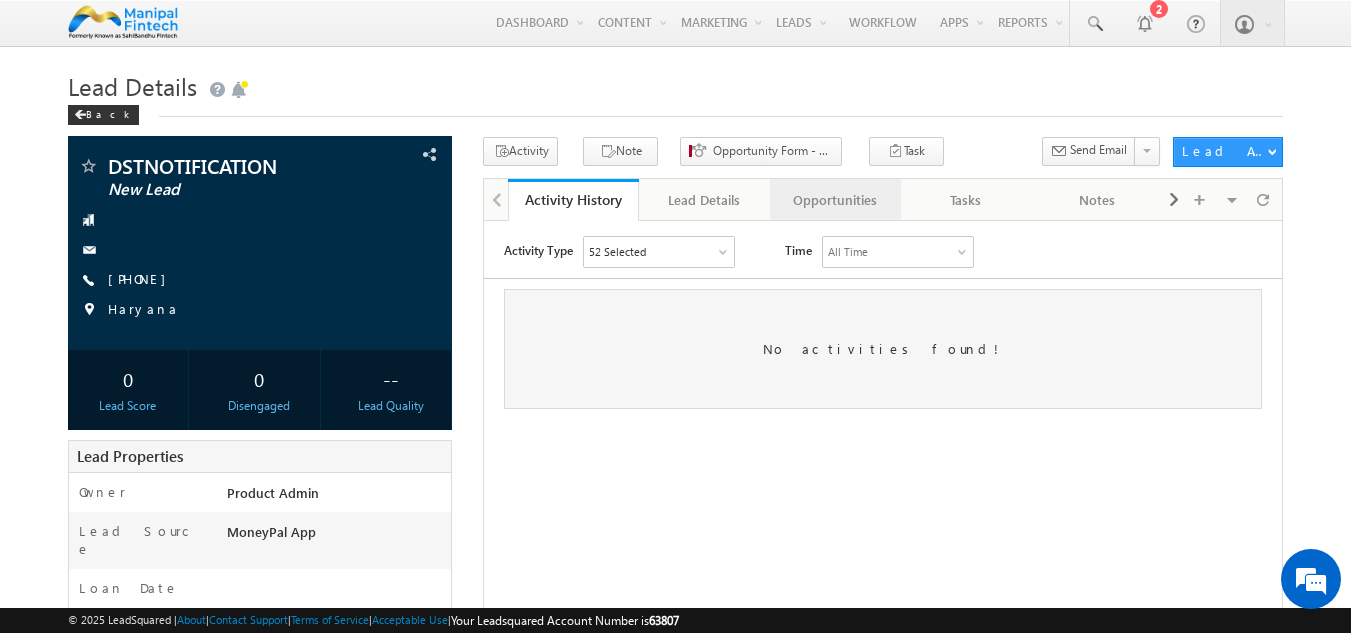 click on "Opportunities" at bounding box center [834, 200] 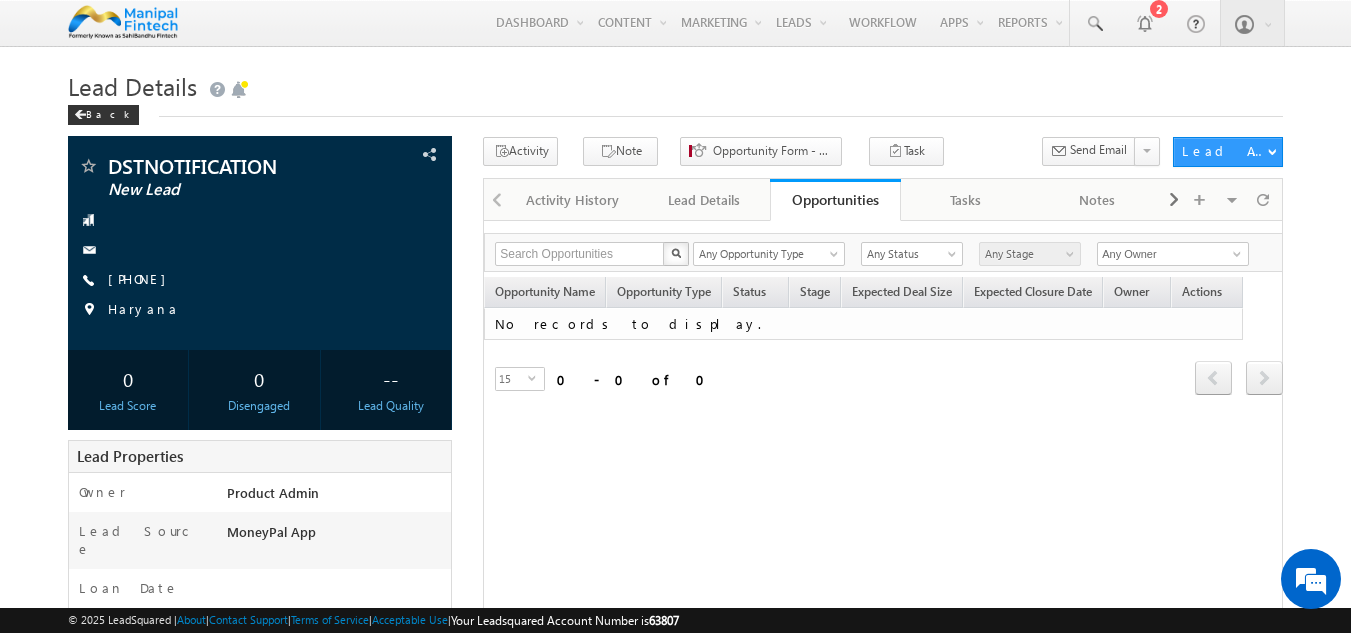scroll, scrollTop: 0, scrollLeft: 0, axis: both 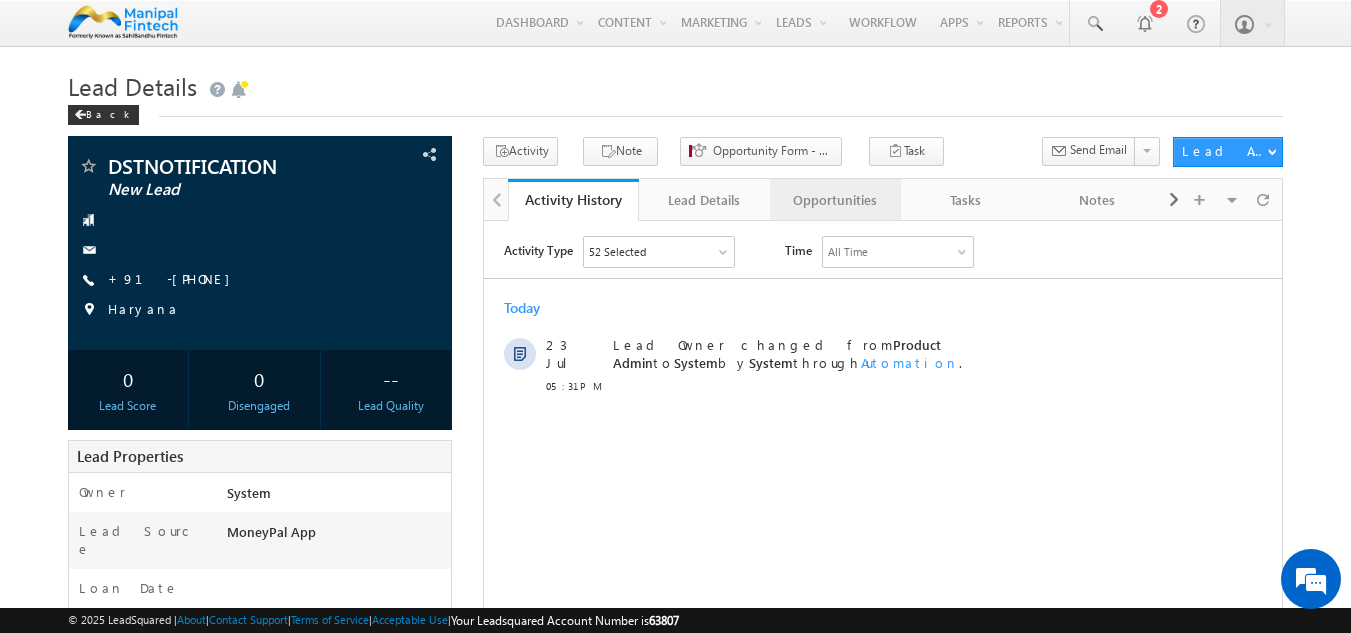 click on "Opportunities" at bounding box center (834, 200) 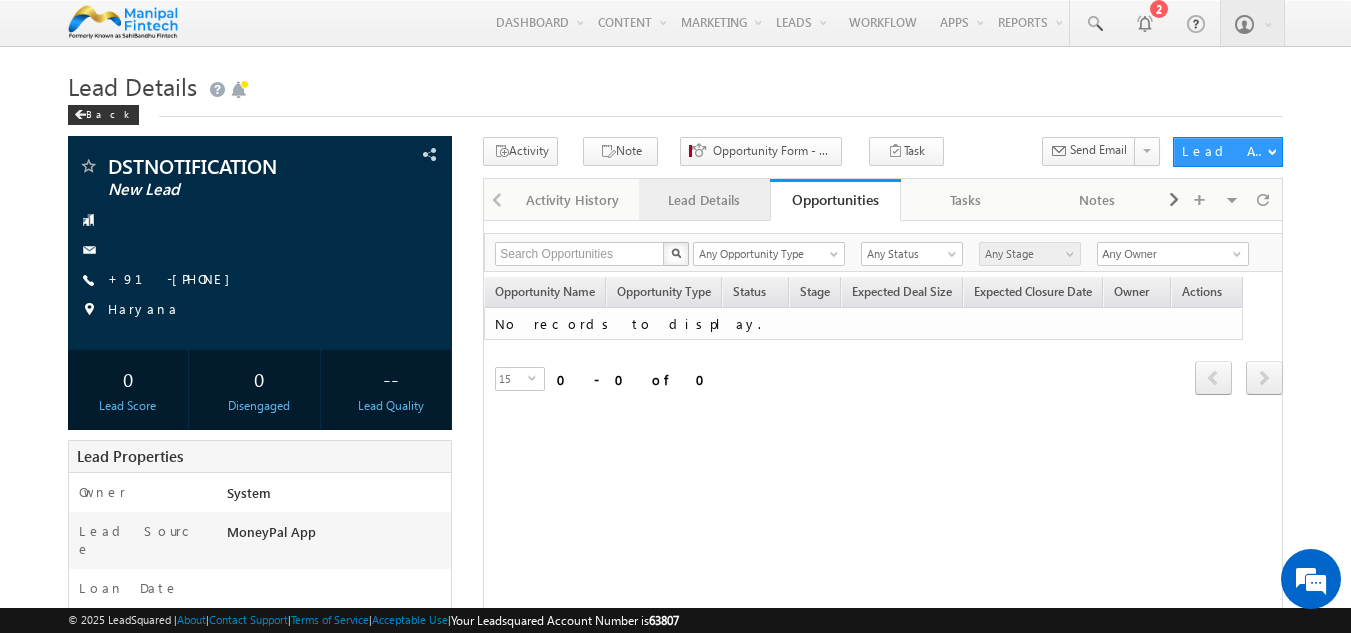 click on "Lead Details" at bounding box center (703, 200) 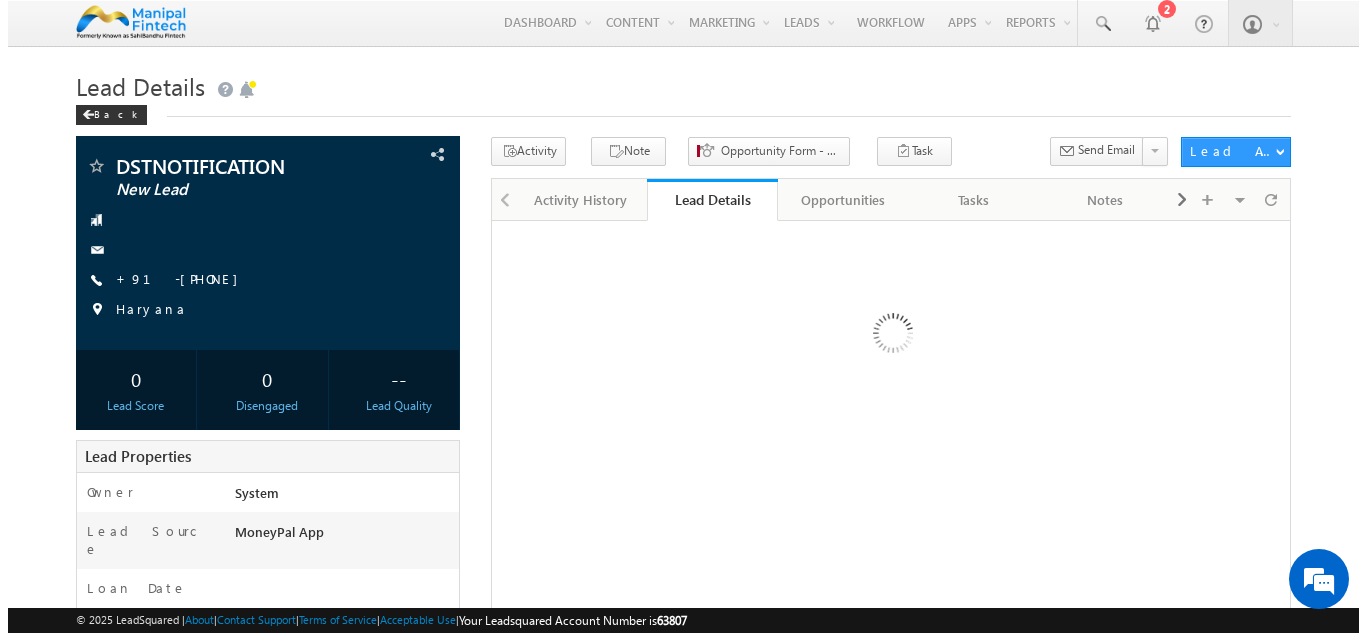 scroll, scrollTop: 0, scrollLeft: 0, axis: both 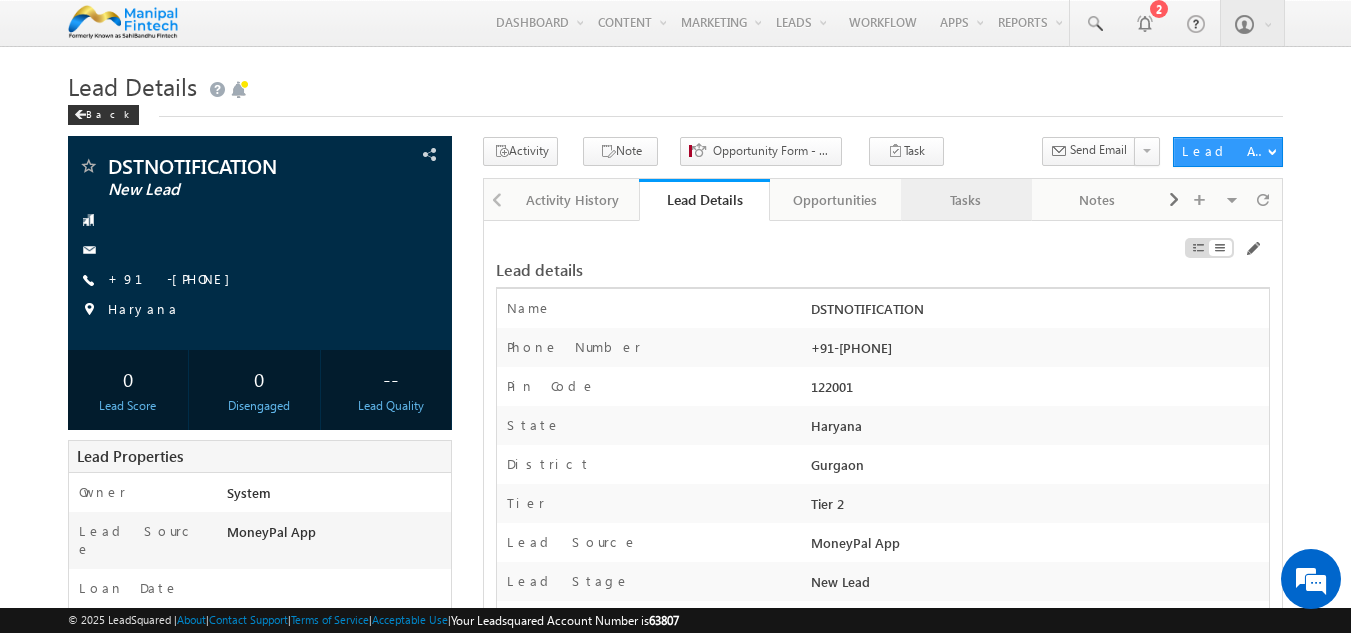 click on "Tasks" at bounding box center [966, 200] 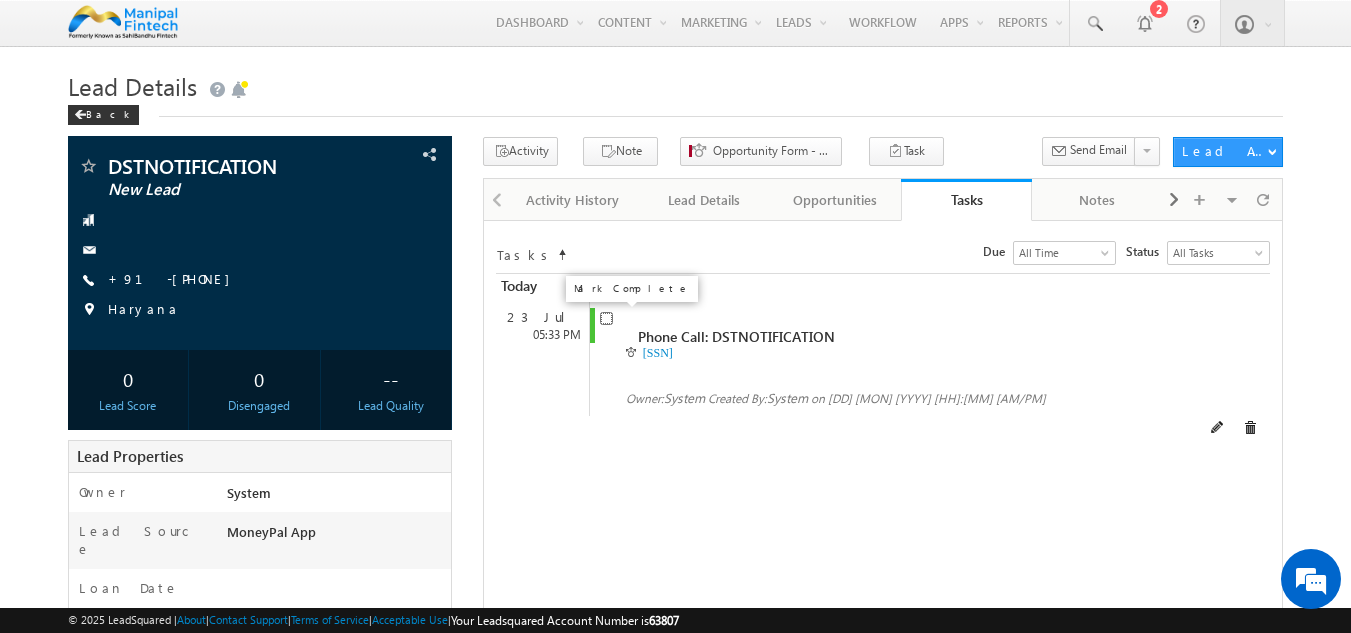 click at bounding box center [606, 318] 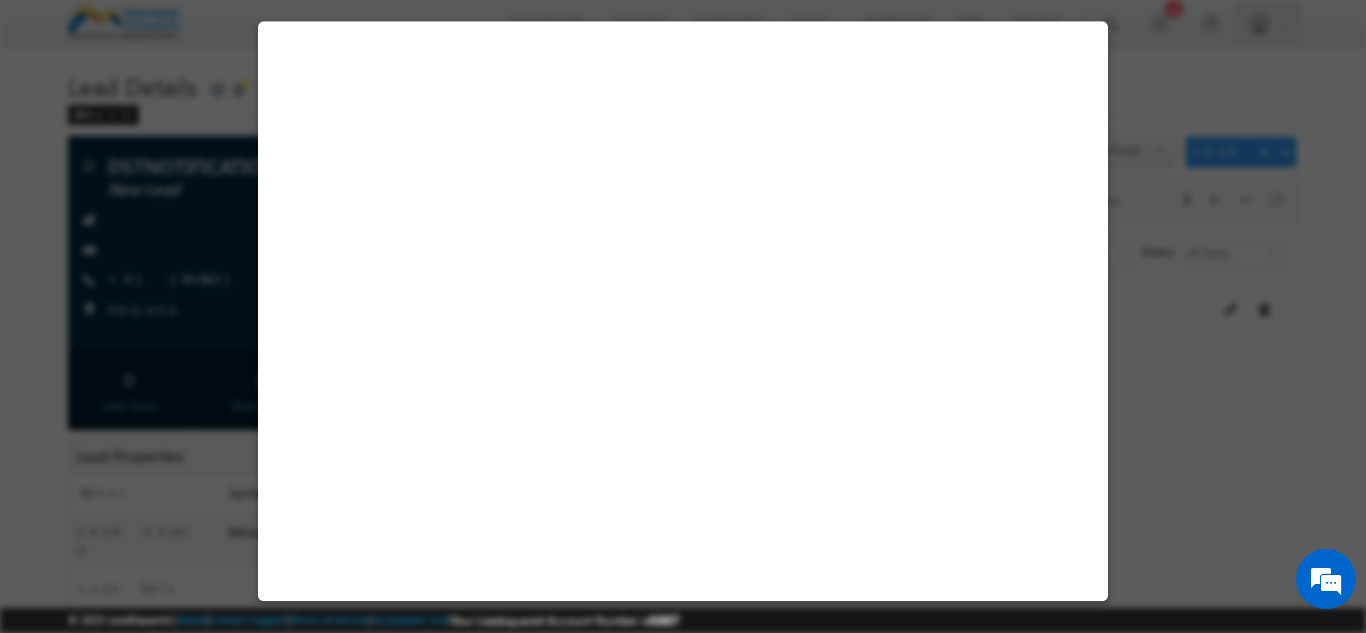 select on "MoneyPal App" 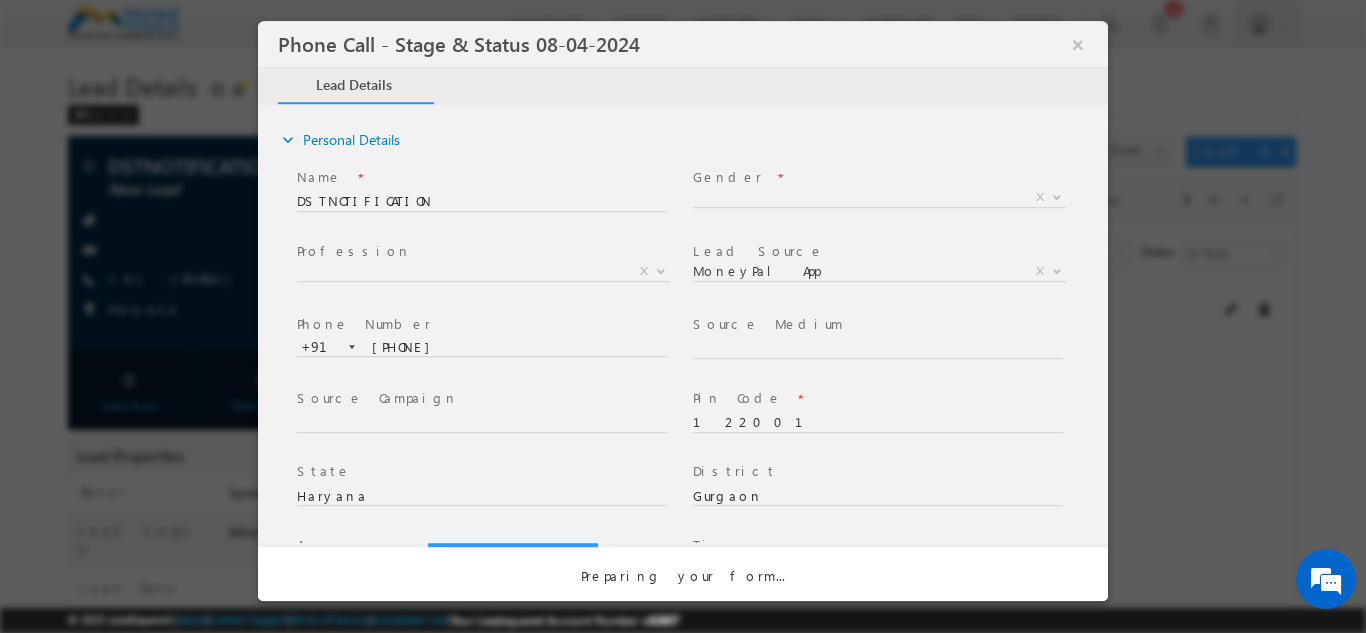 select on "Open" 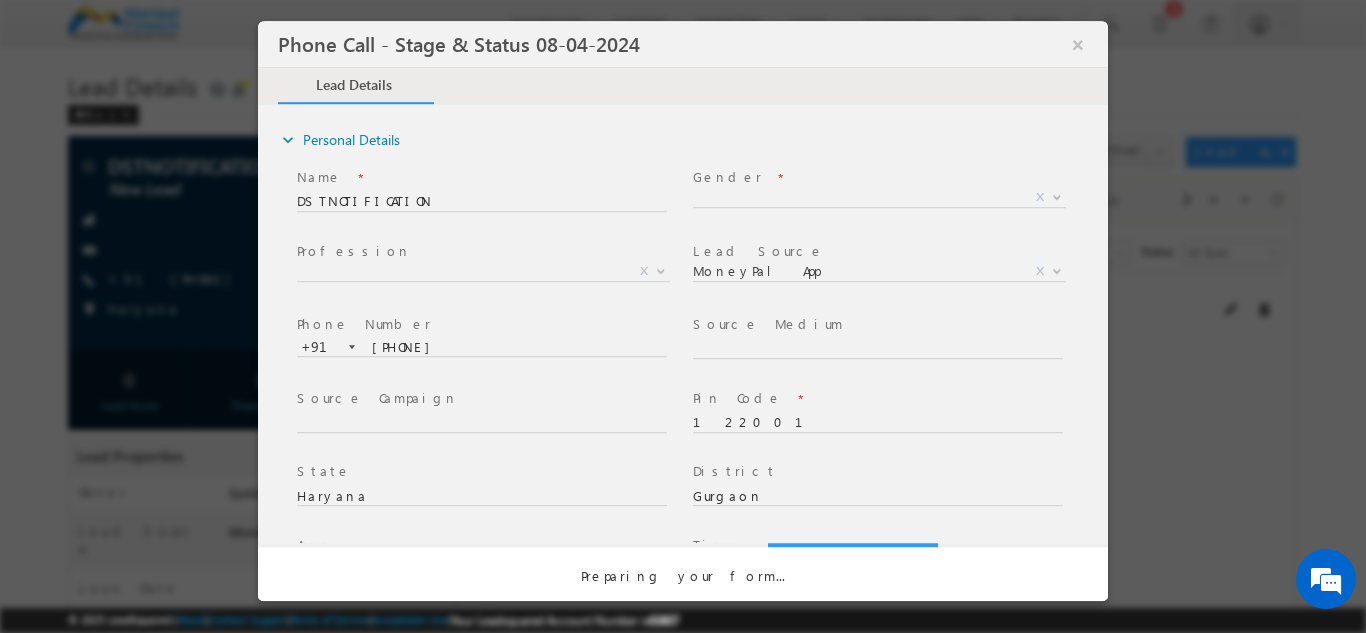 scroll, scrollTop: 0, scrollLeft: 0, axis: both 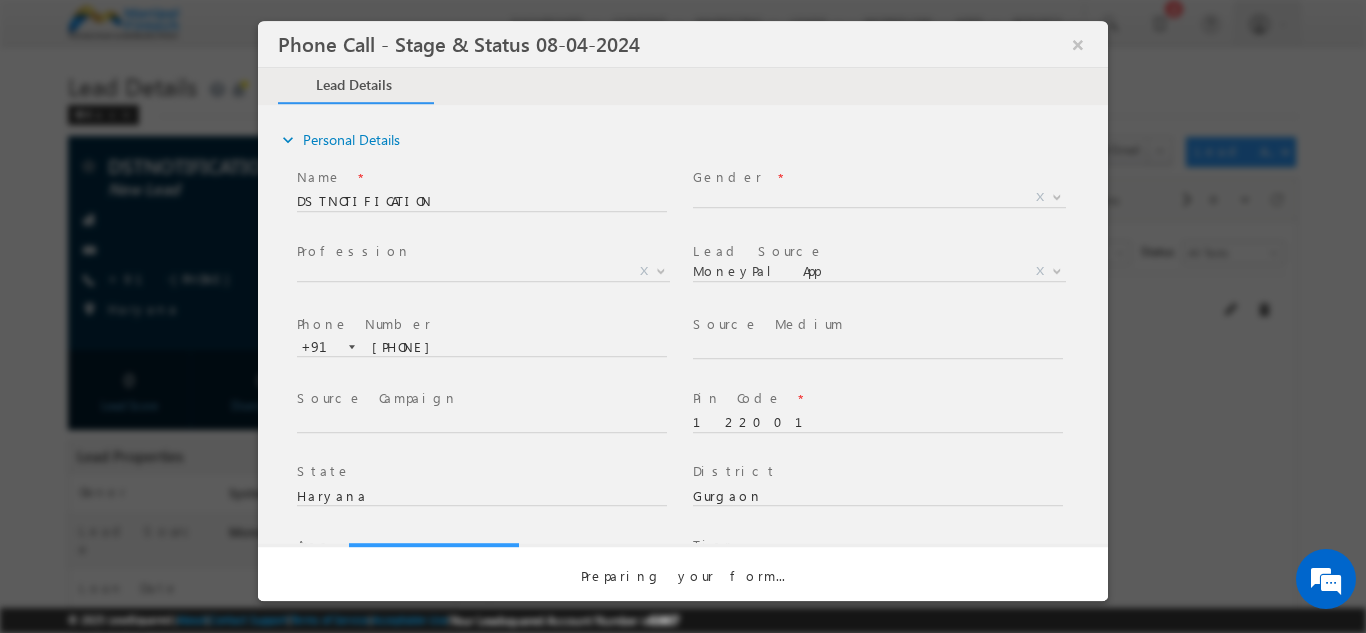 select on "Fresh Lead" 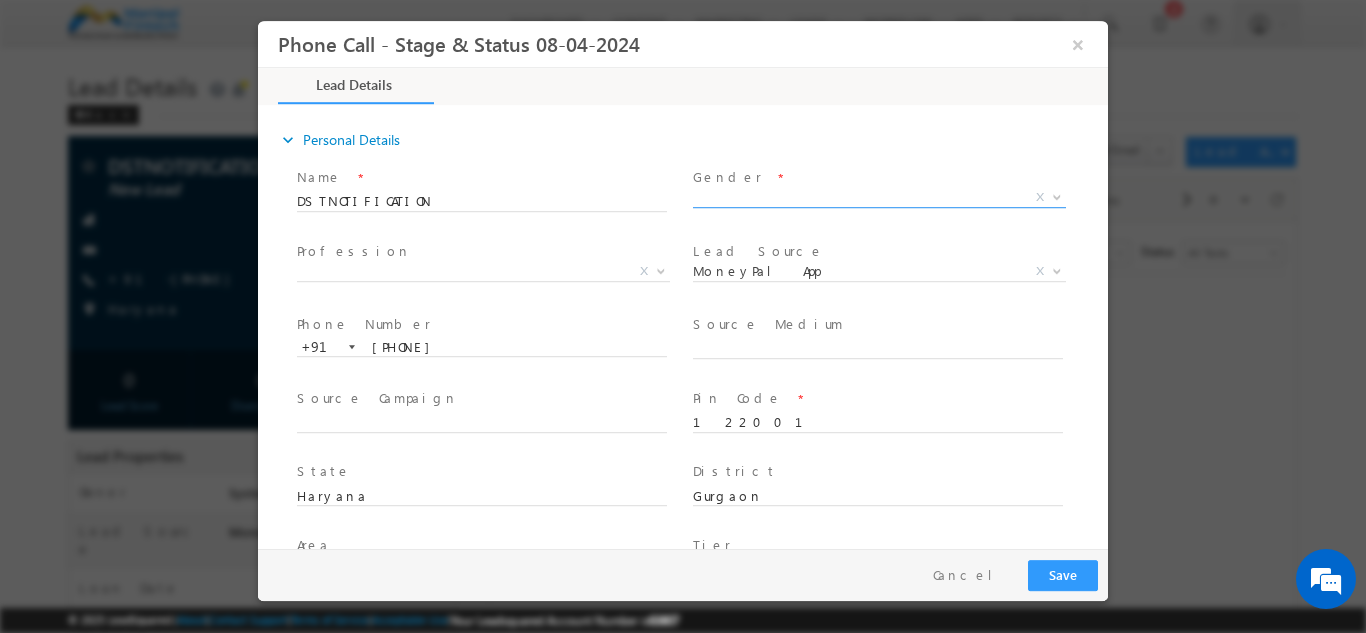 type on "[MM]/[DD]/[YY] [HH]:[MM] [AM/PM]" 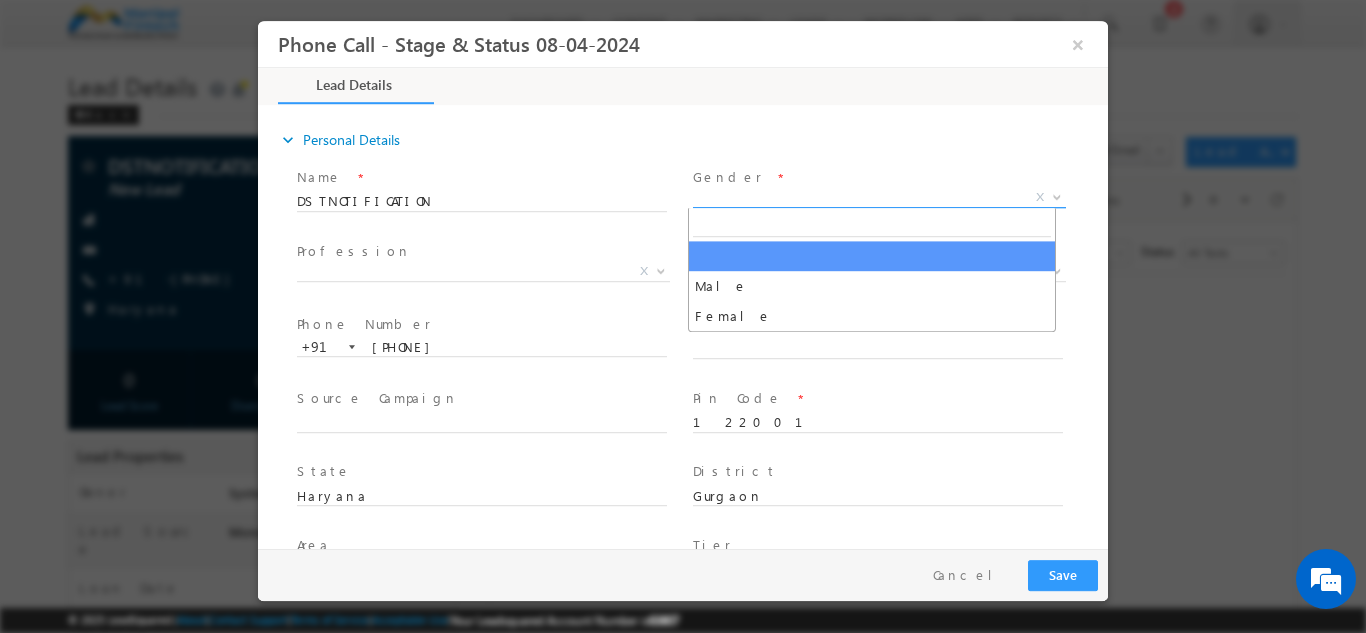 click on "X" at bounding box center [879, 197] 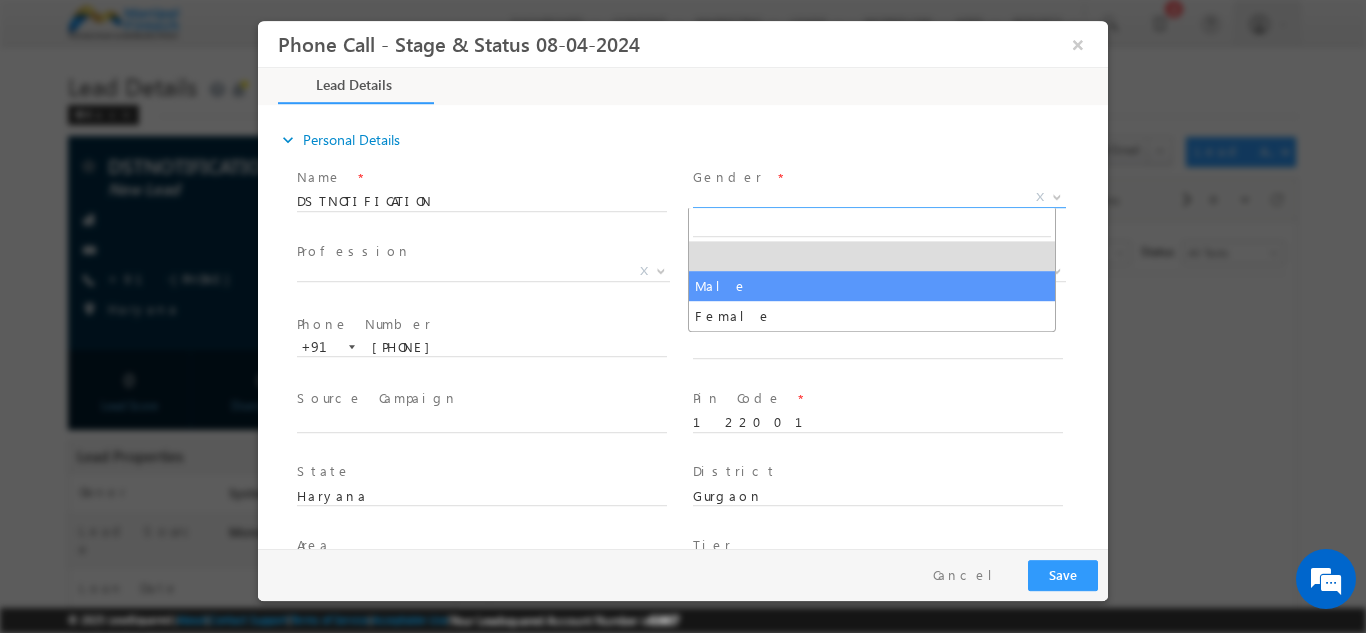 select on "Male" 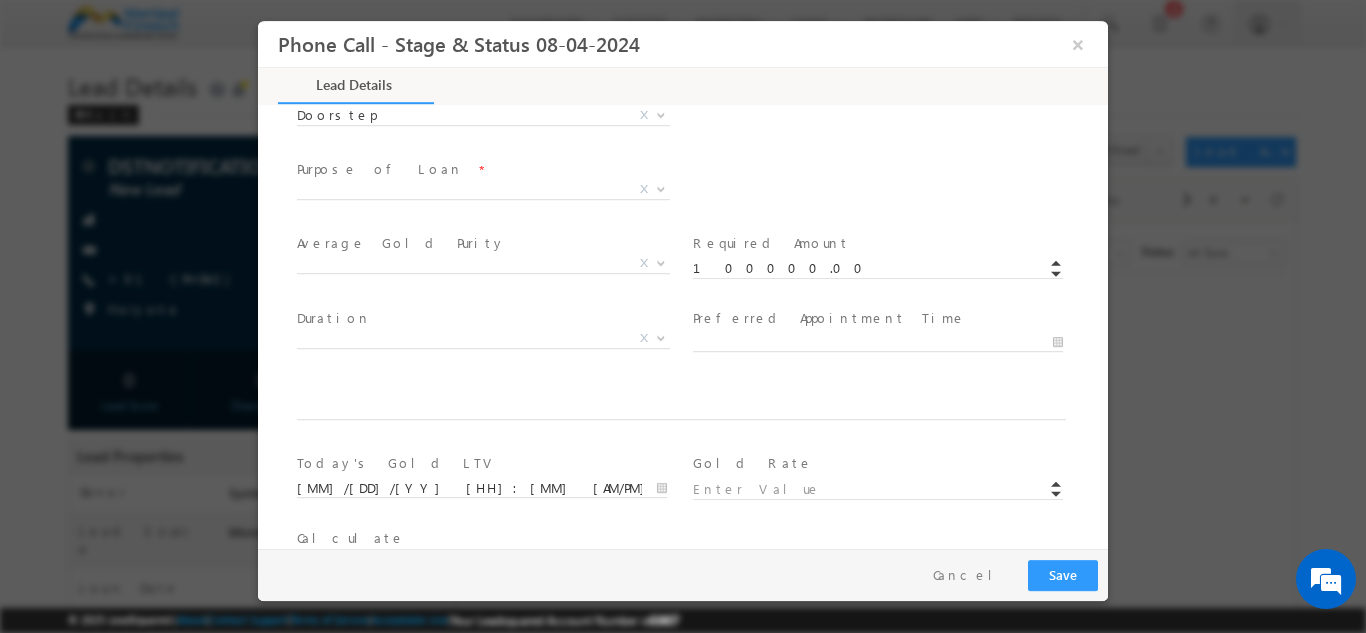 scroll, scrollTop: 1020, scrollLeft: 0, axis: vertical 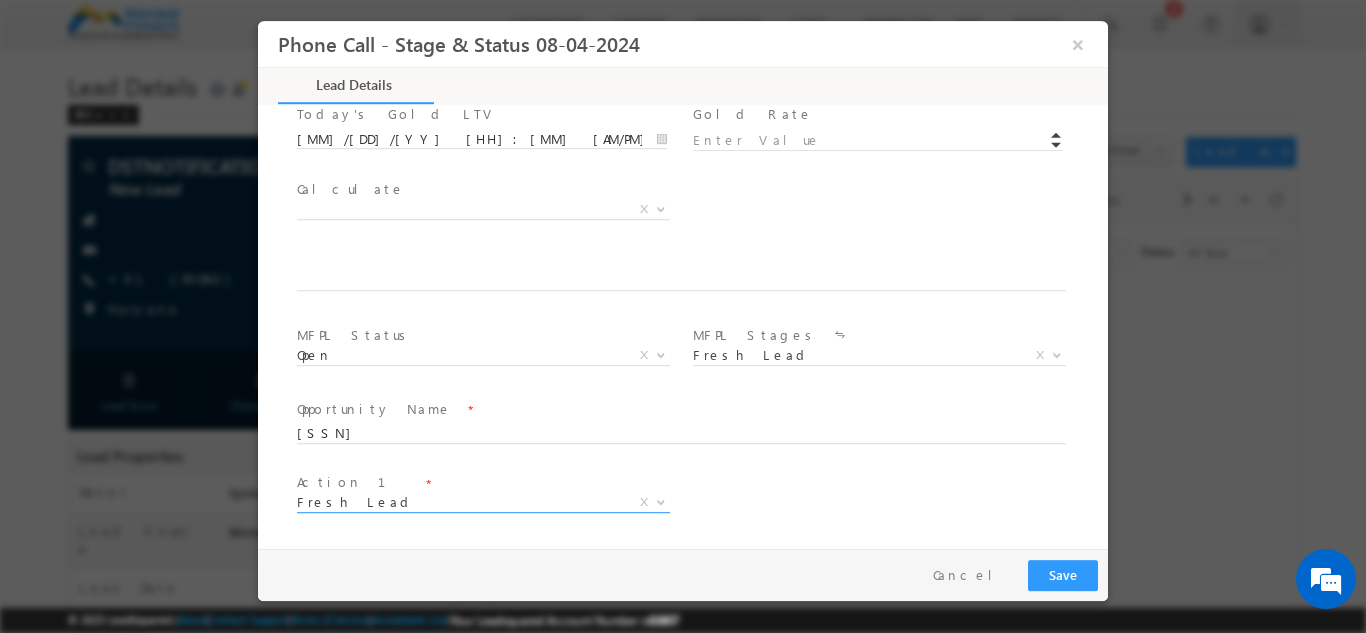 click on "Fresh Lead" at bounding box center [459, 501] 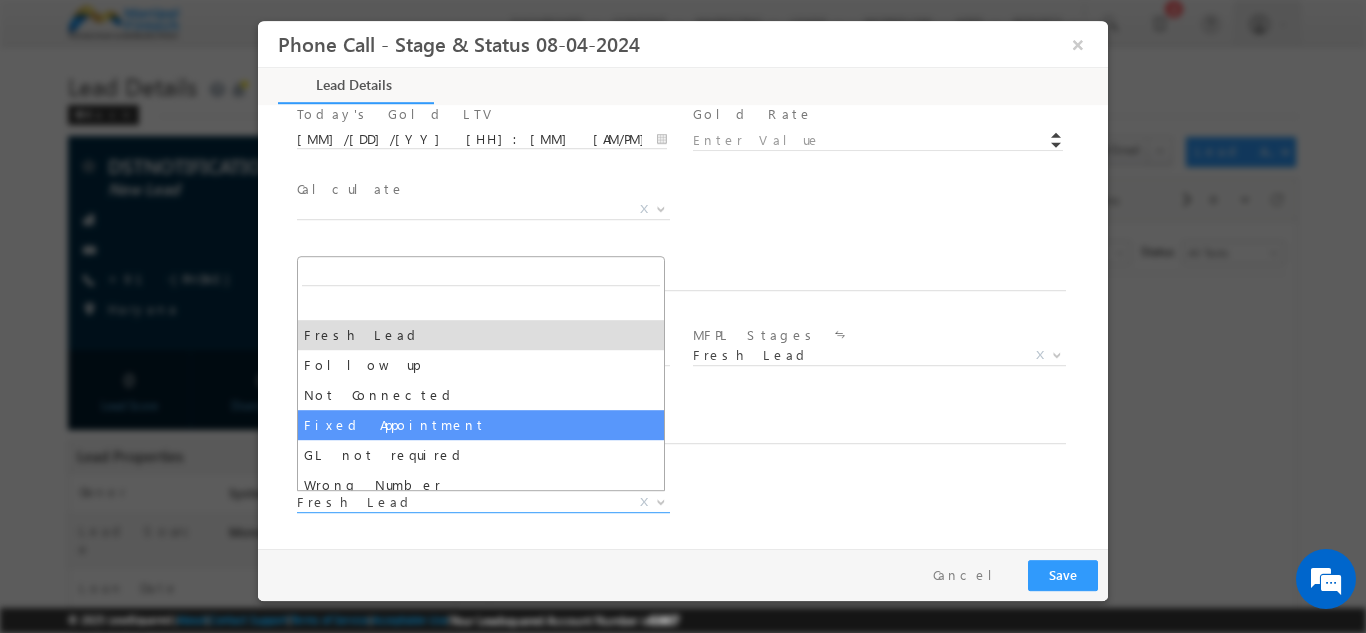 select on "Fixed Appointment" 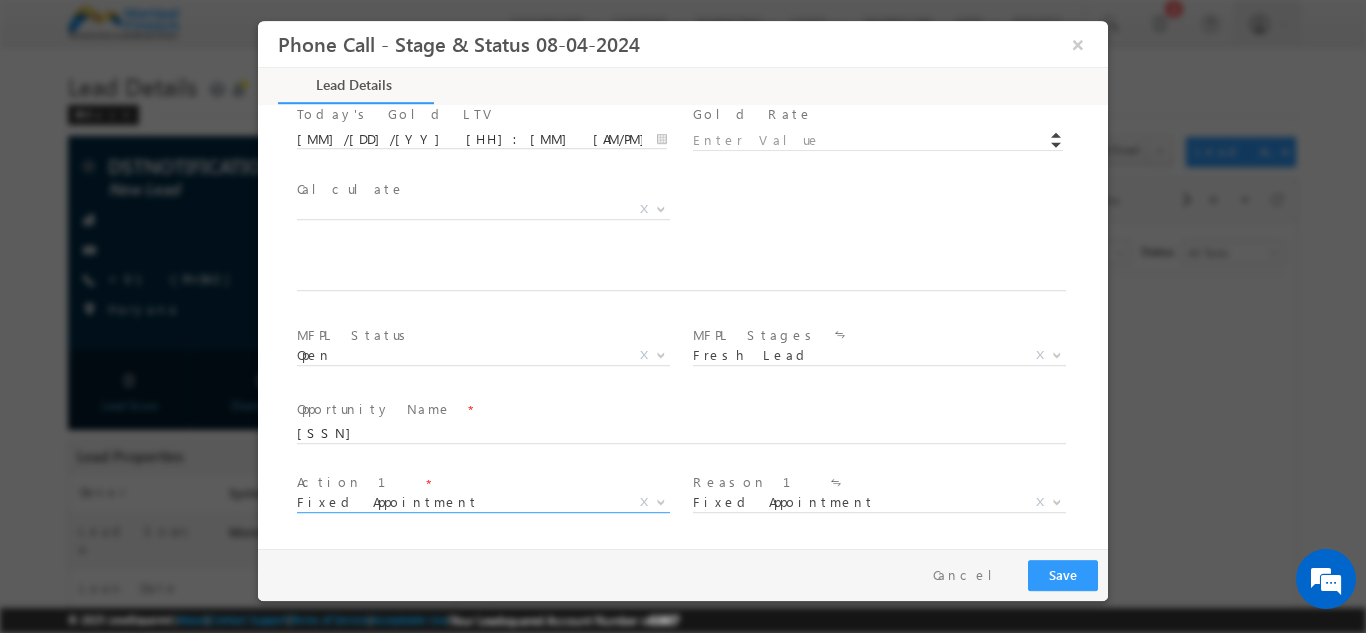 scroll, scrollTop: 1168, scrollLeft: 0, axis: vertical 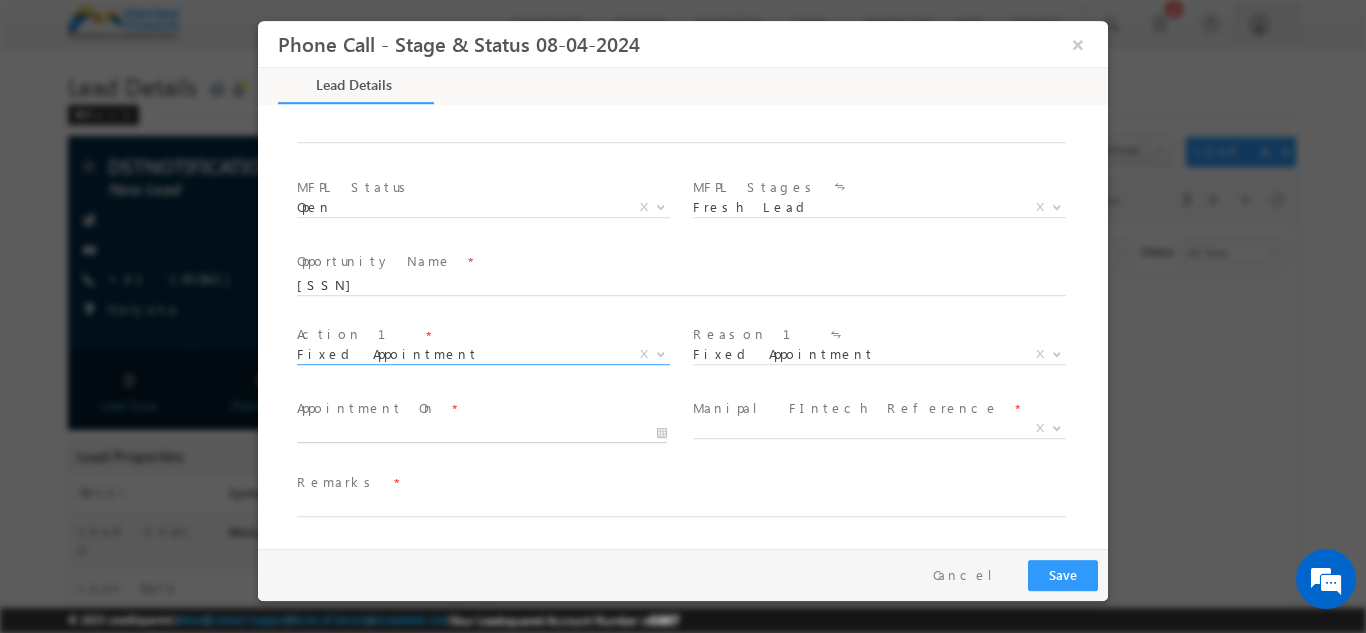type on "[MM]/[DD]/[YY] [HH]:[MM] [AM/PM]" 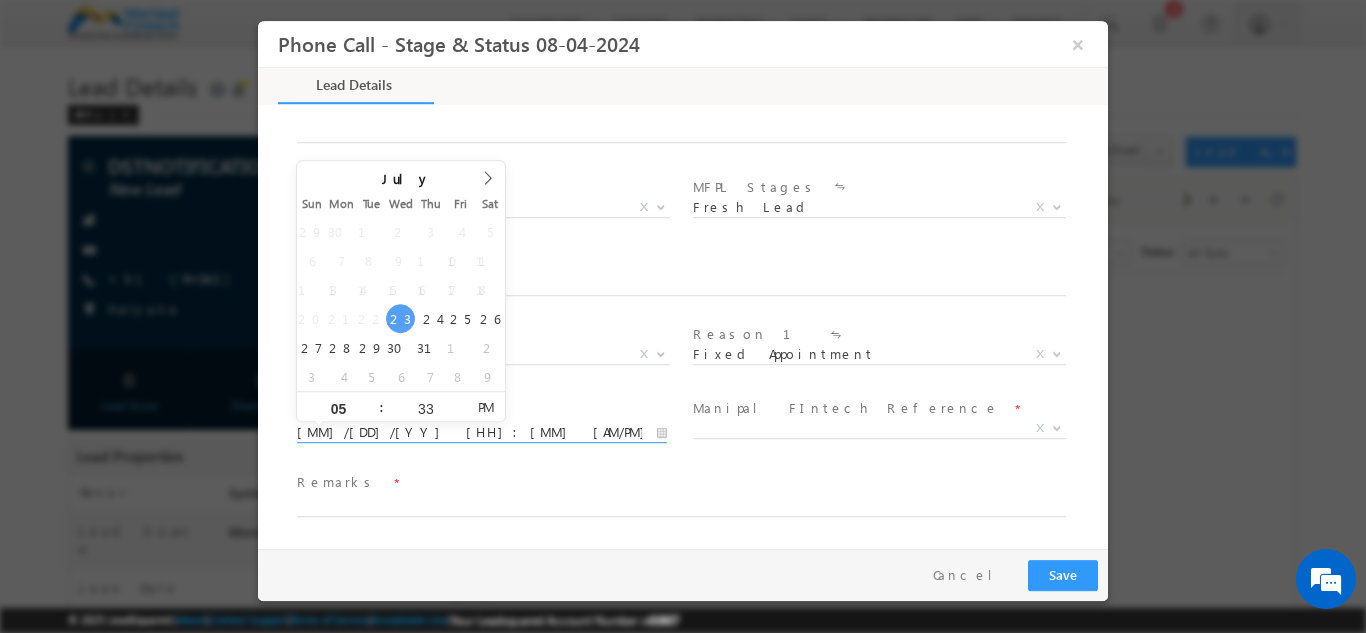 click on "[MM]/[DD]/[YY] [HH]:[MM] [AM/PM]" at bounding box center [482, 432] 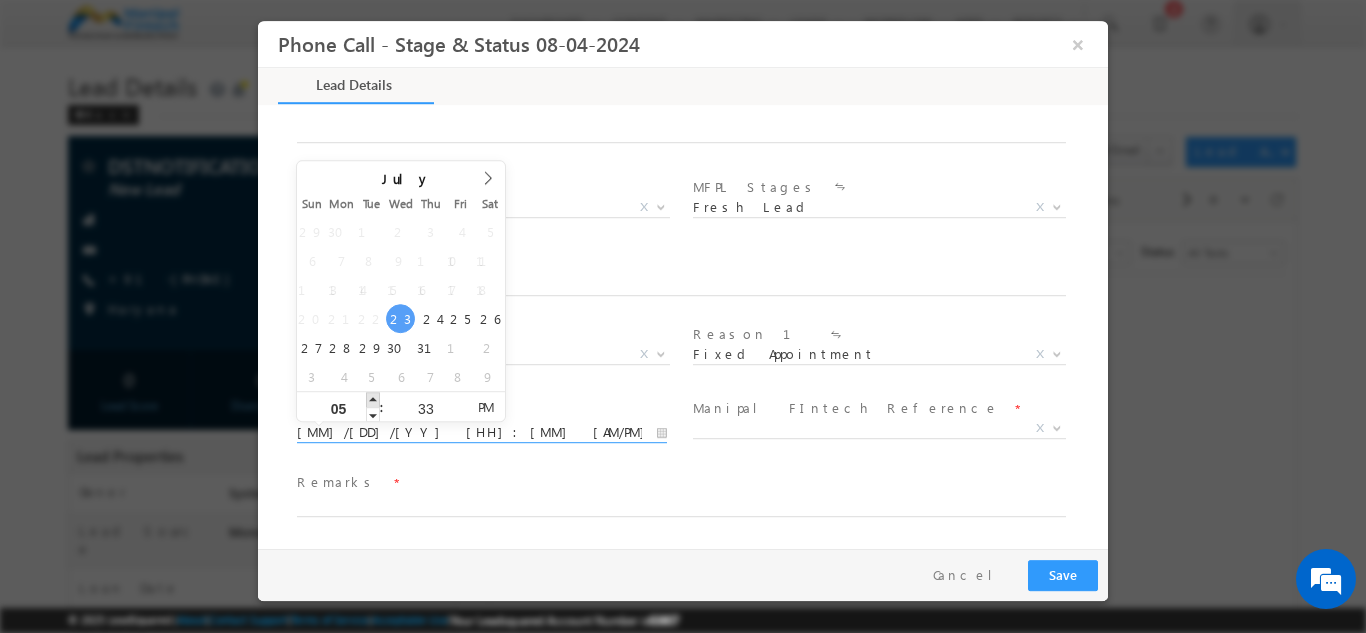 type on "[MM]/[DD]/[YY] [HH]:[MM] [AM/PM]" 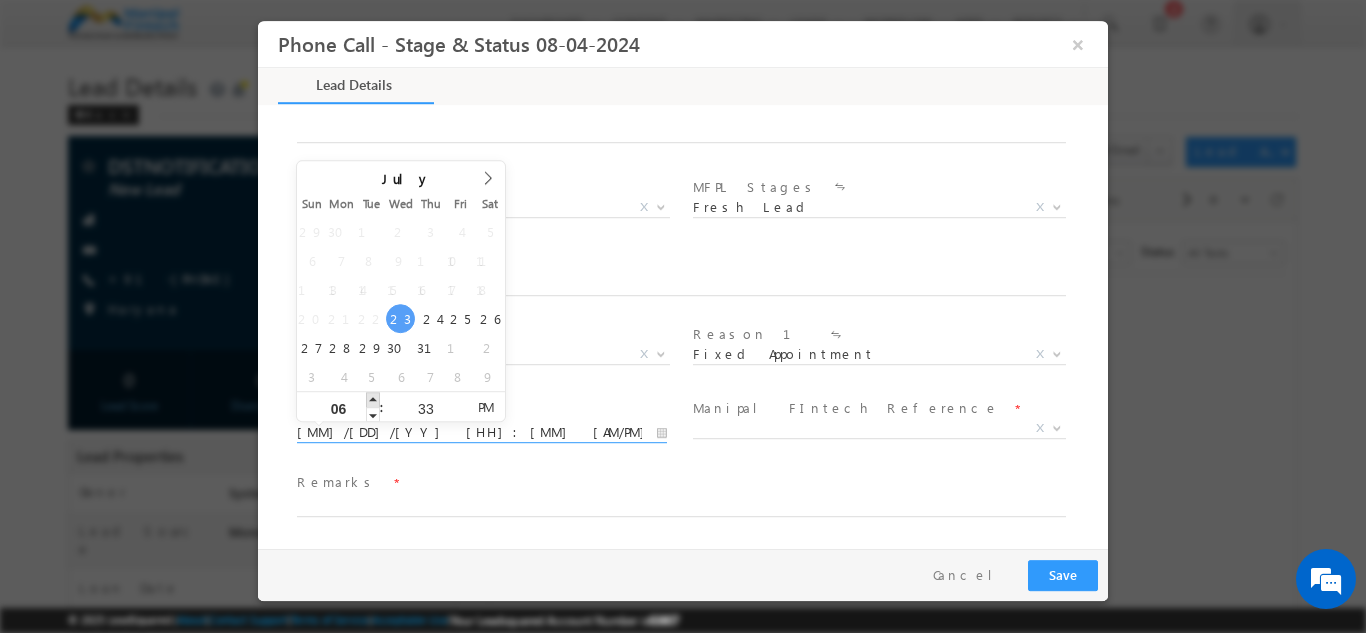 click at bounding box center (373, 398) 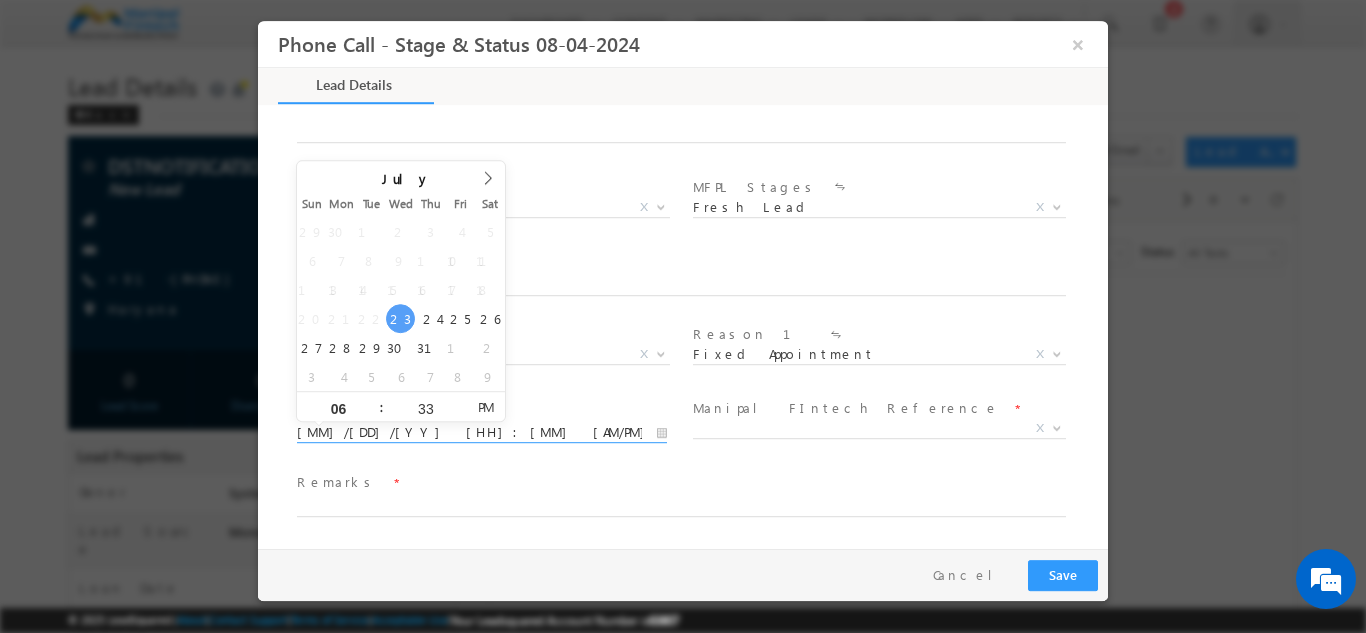 click on "Remarks
*" at bounding box center (690, 504) 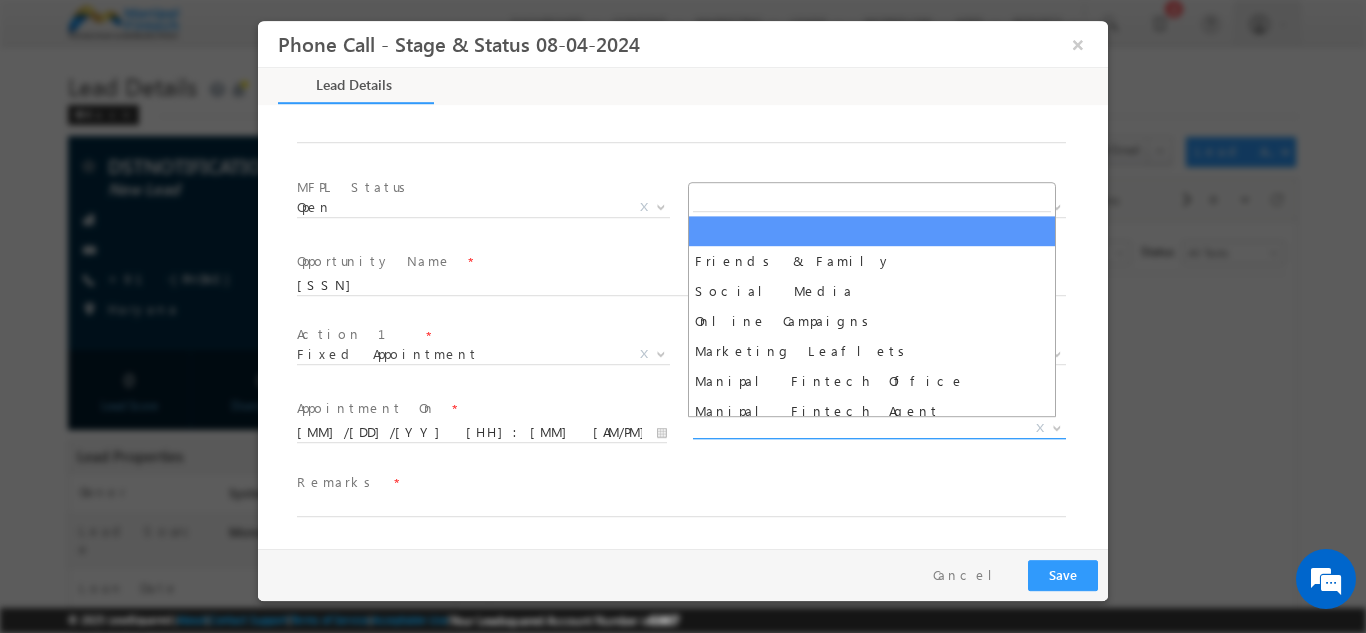 click on "X" at bounding box center [879, 428] 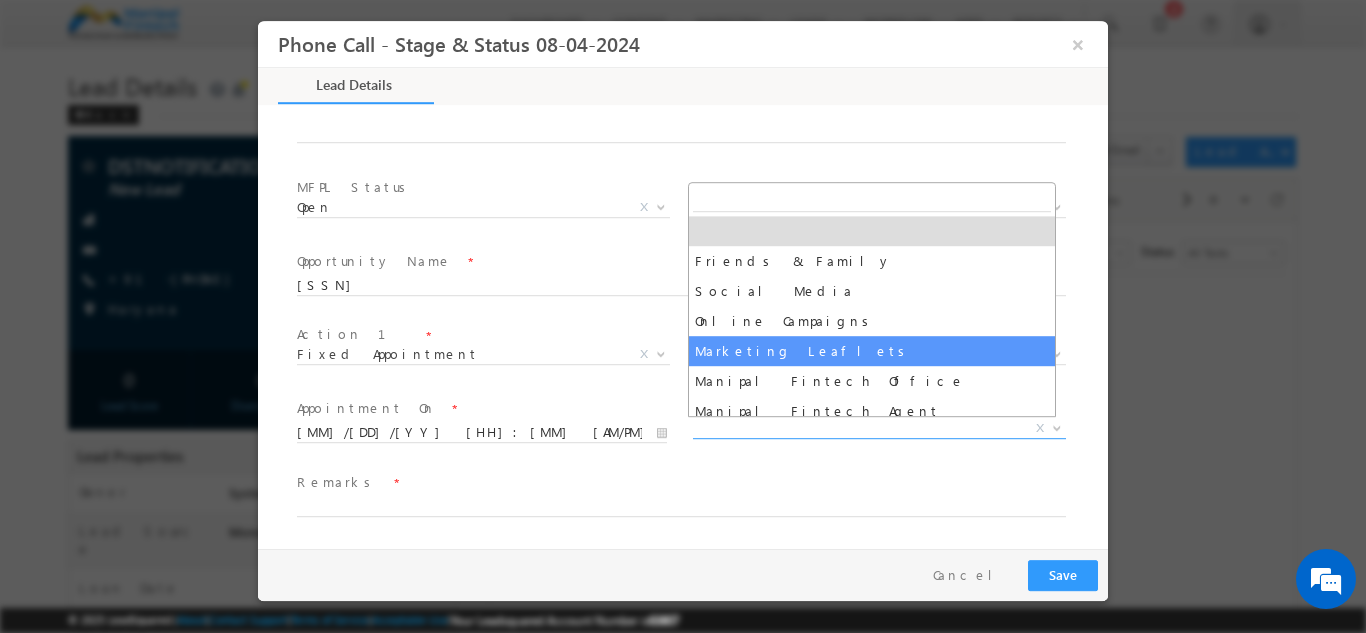 select on "Marketing Leaflets" 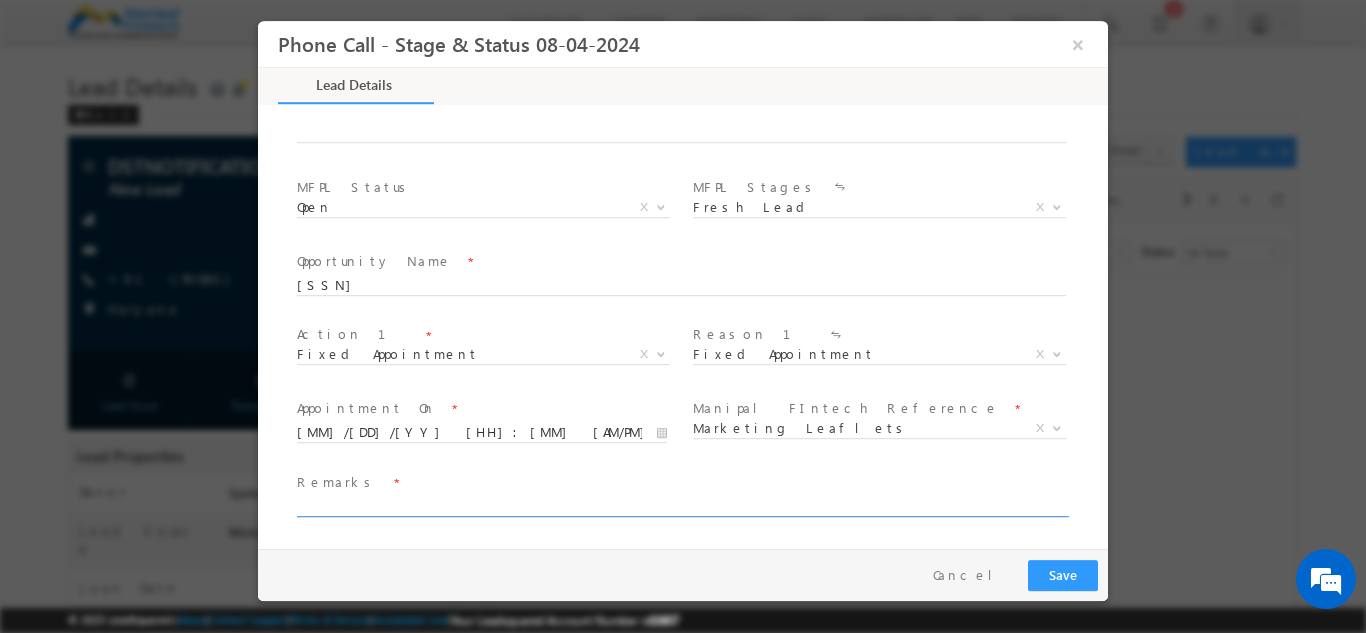 click at bounding box center [681, 506] 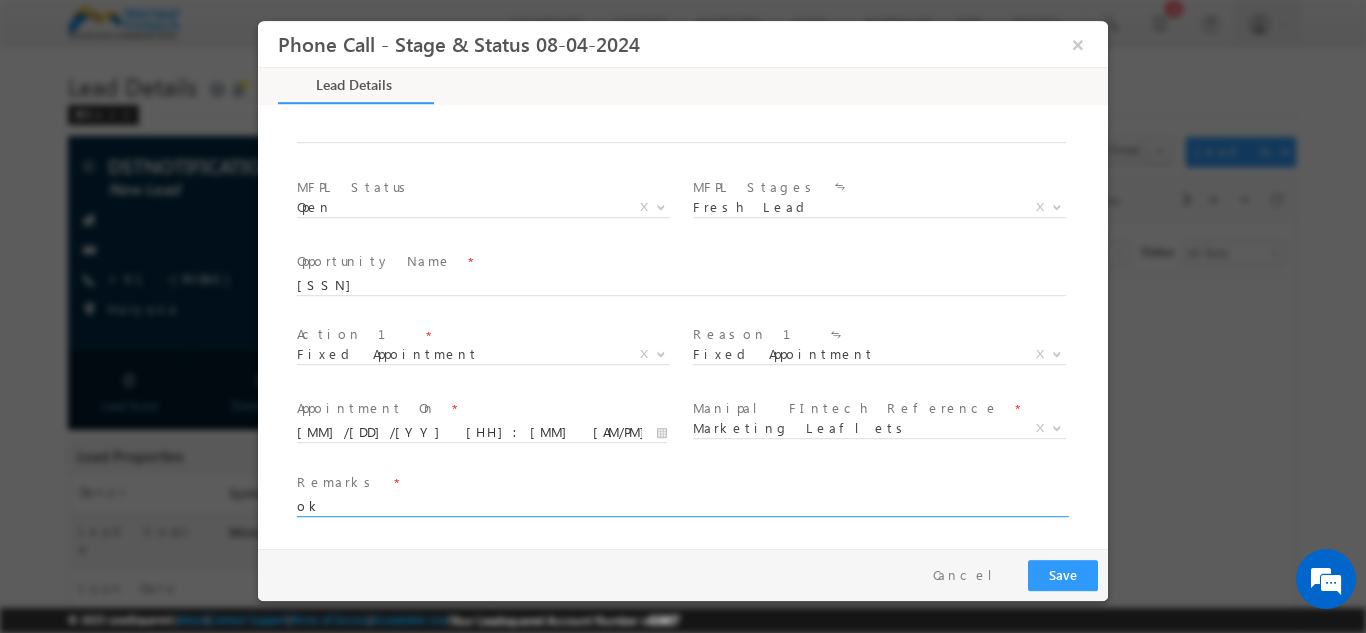 type on "ok" 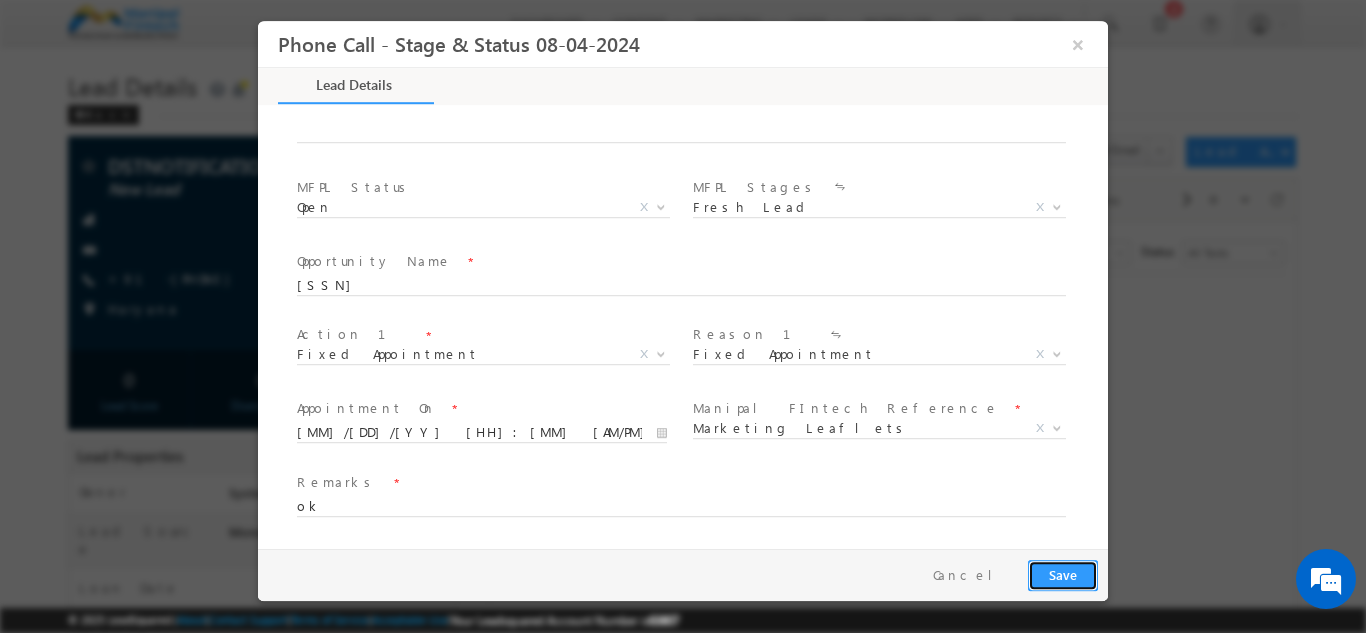 click on "Save" at bounding box center (1063, 574) 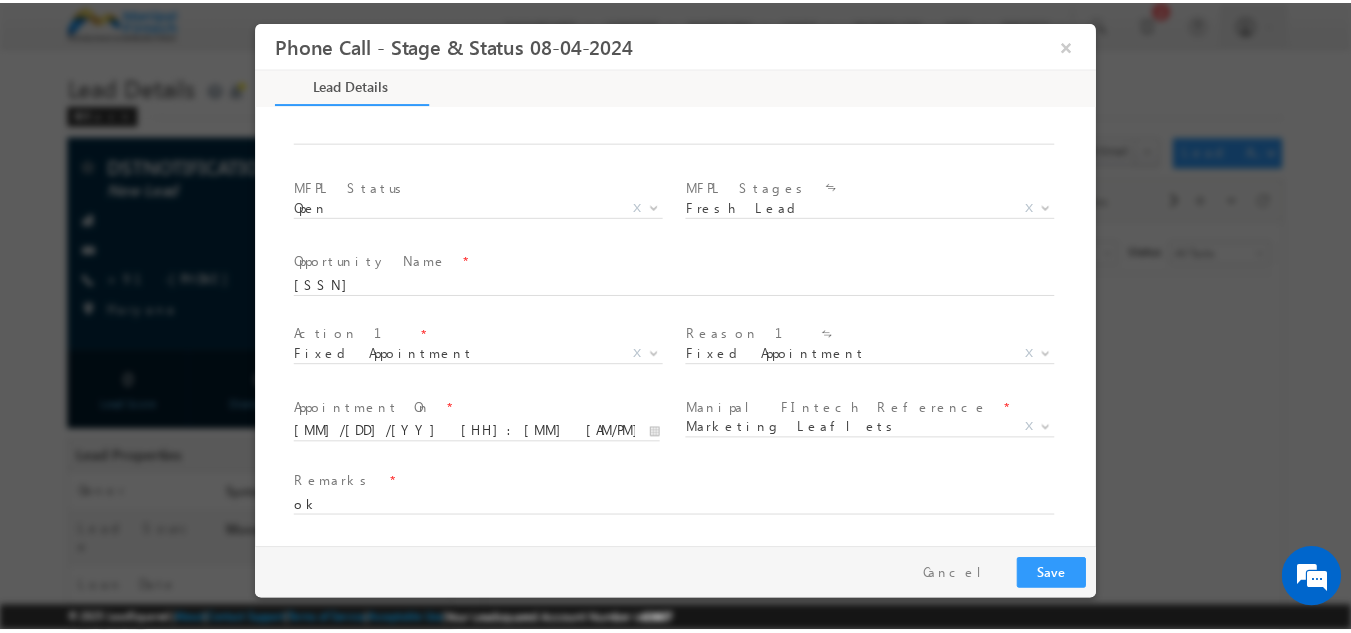 scroll, scrollTop: 534, scrollLeft: 0, axis: vertical 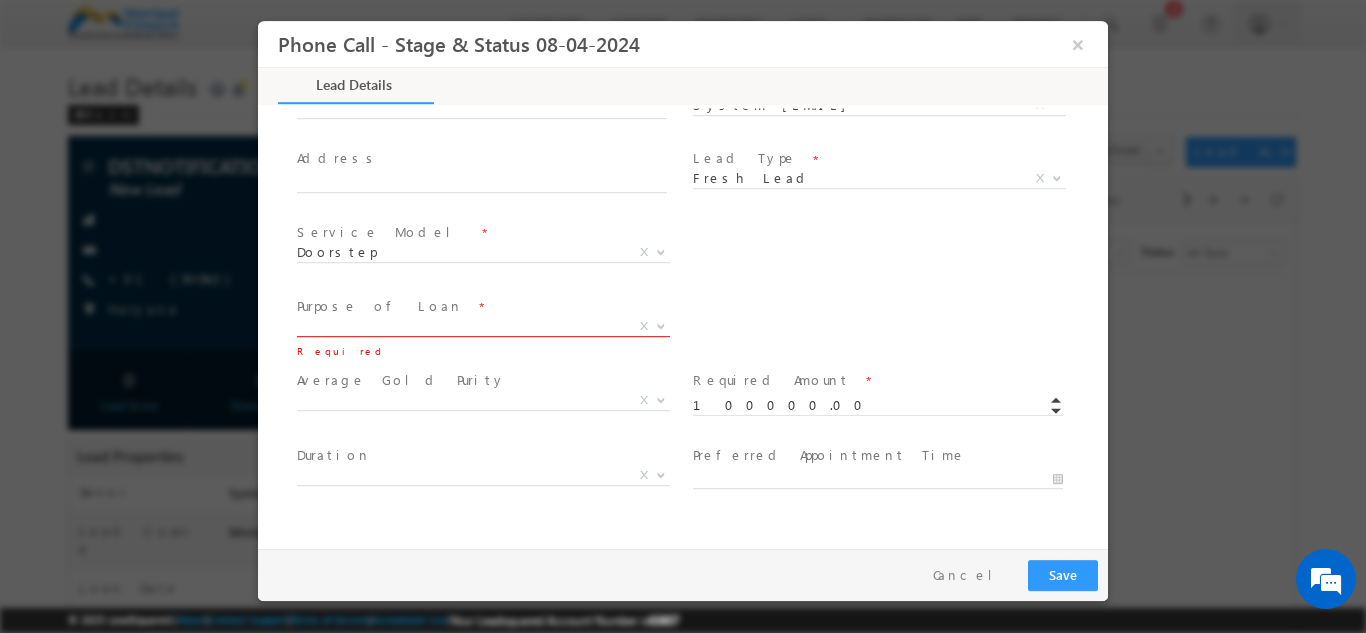 click on "X" at bounding box center (483, 326) 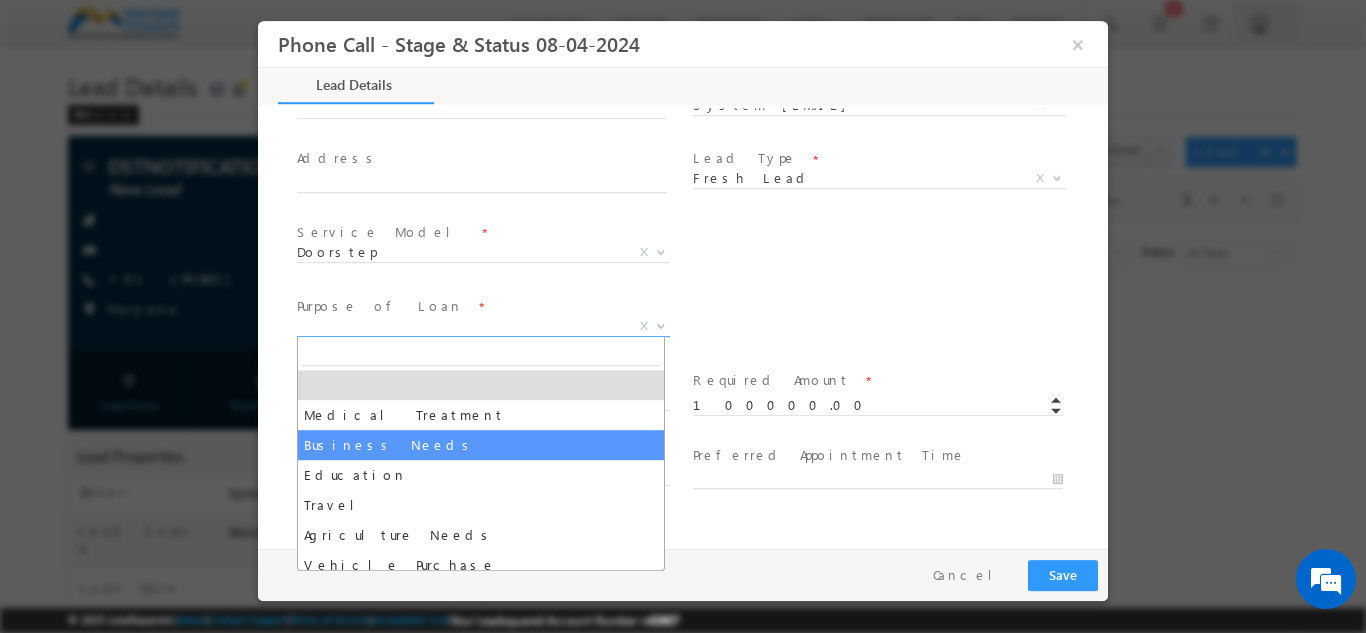 select on "Business Needs" 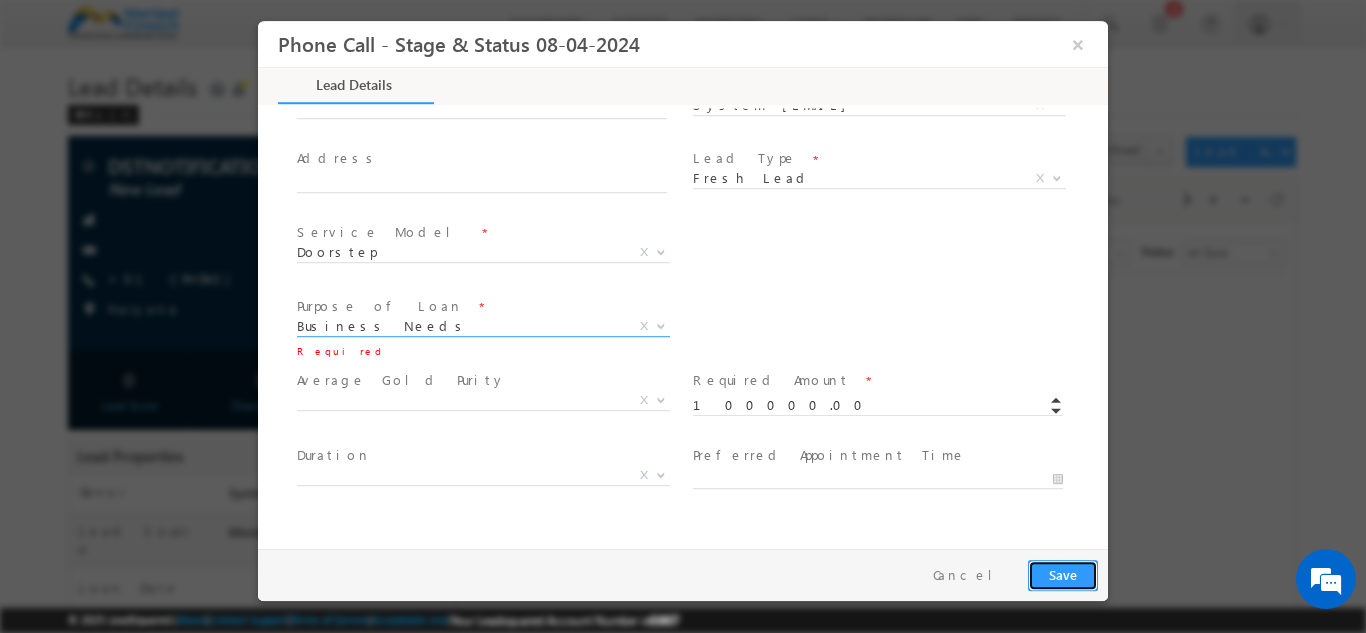 click on "Save" at bounding box center [1063, 574] 